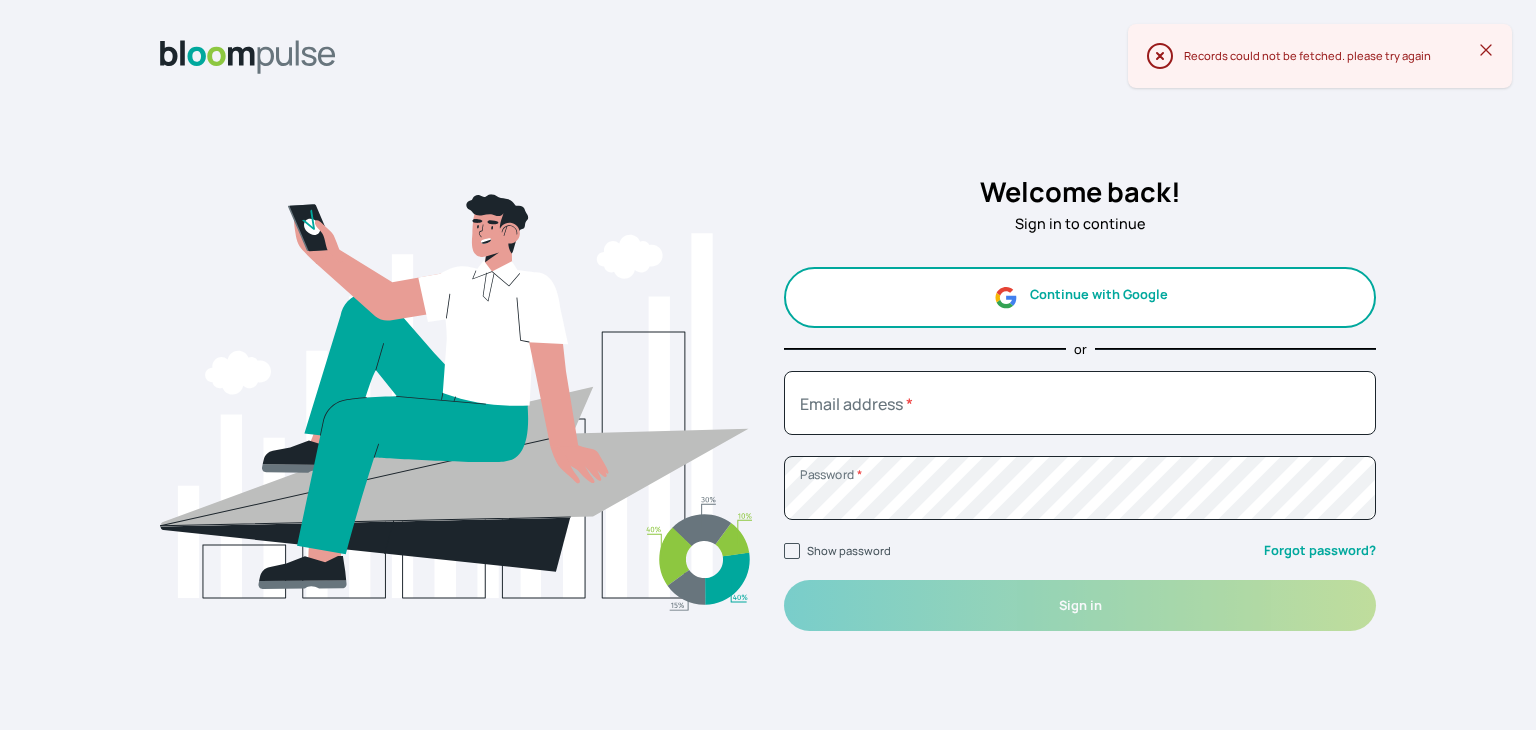 scroll, scrollTop: 0, scrollLeft: 0, axis: both 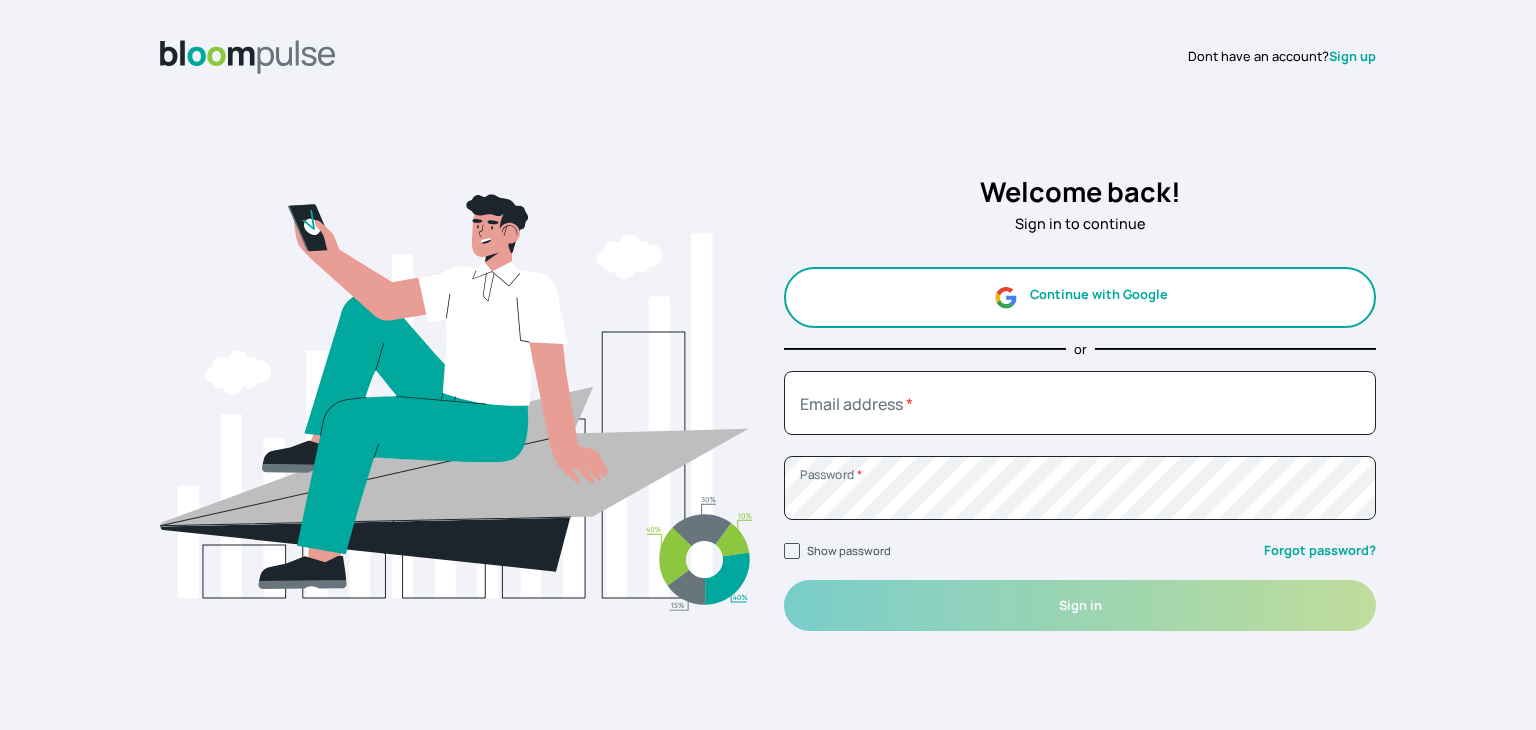 click at bounding box center (1005, 297) 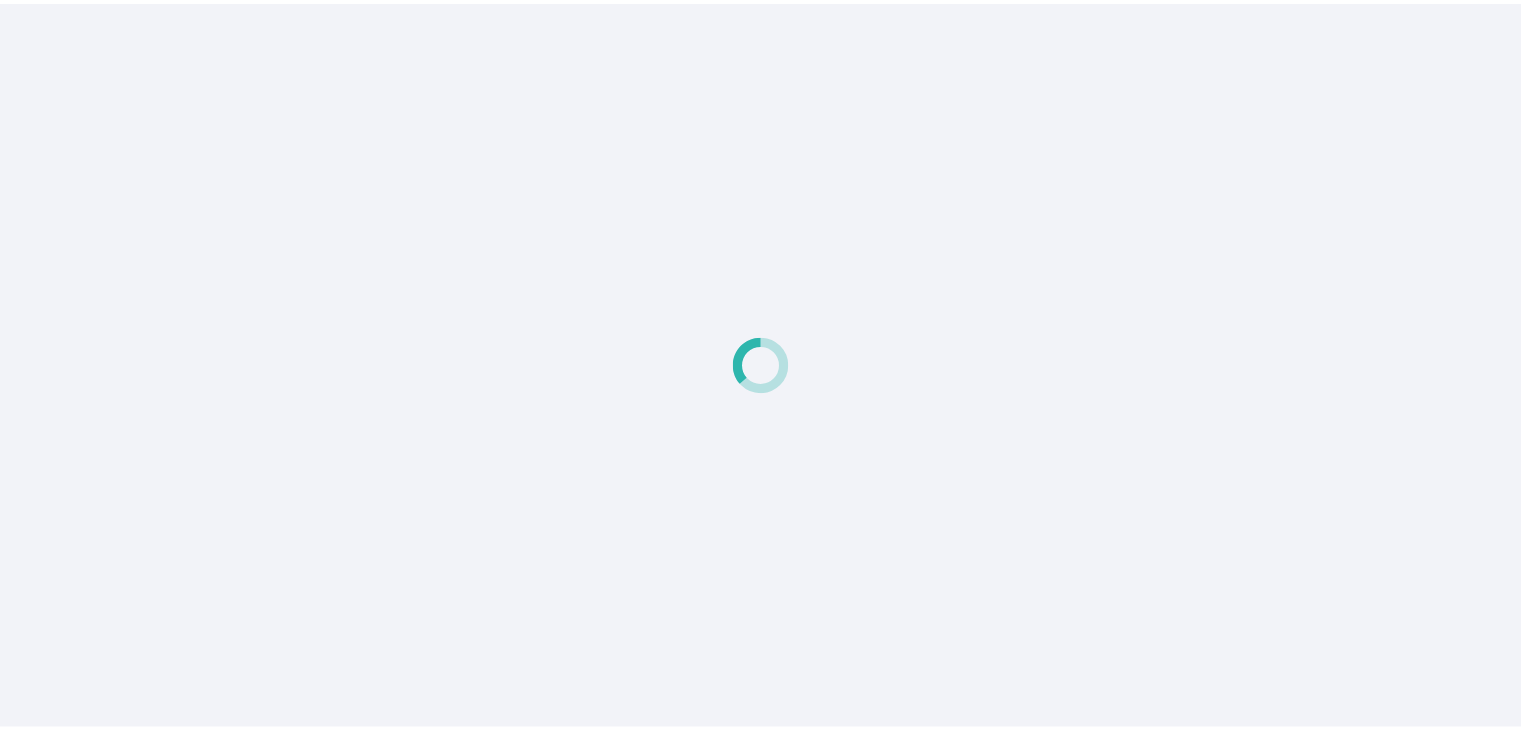 scroll, scrollTop: 0, scrollLeft: 0, axis: both 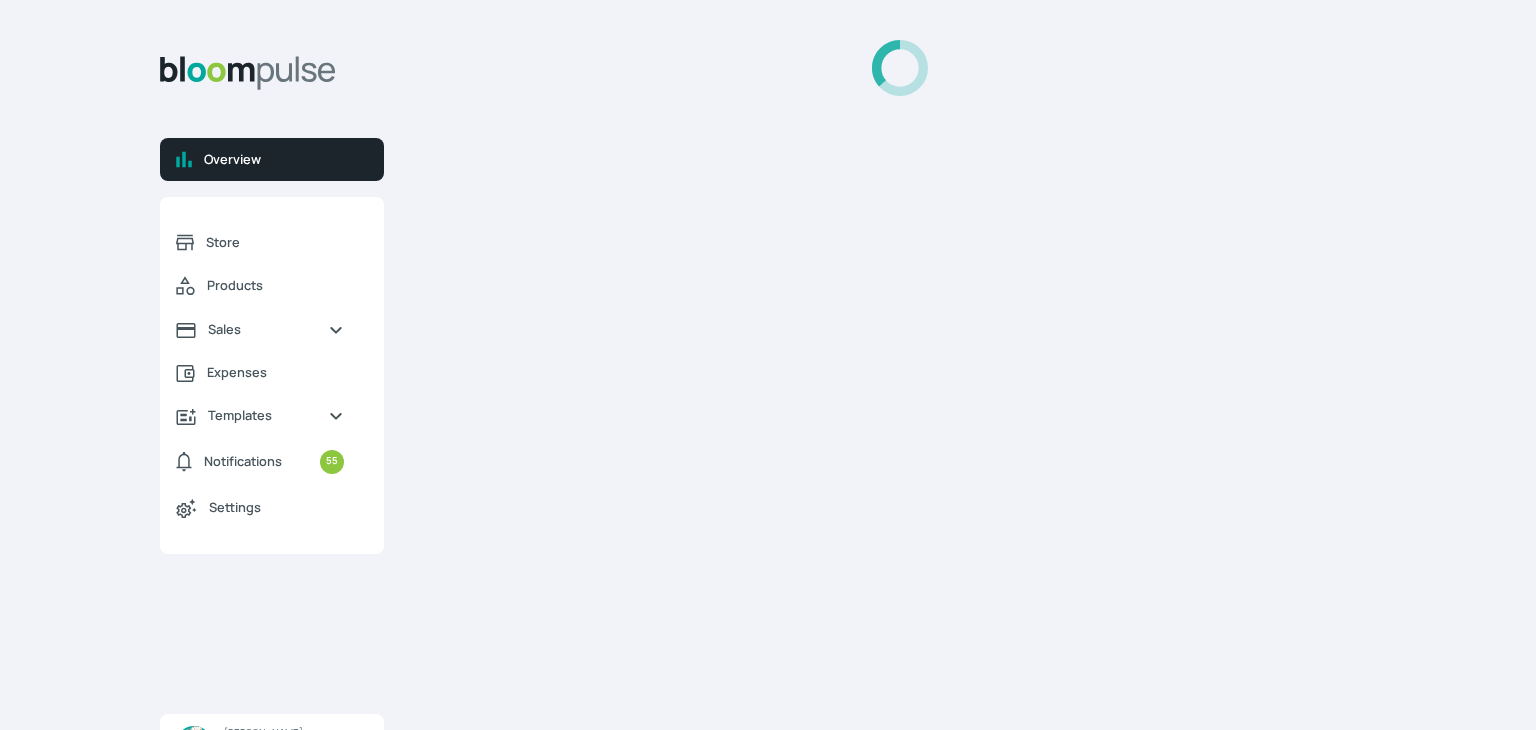 select on "2025" 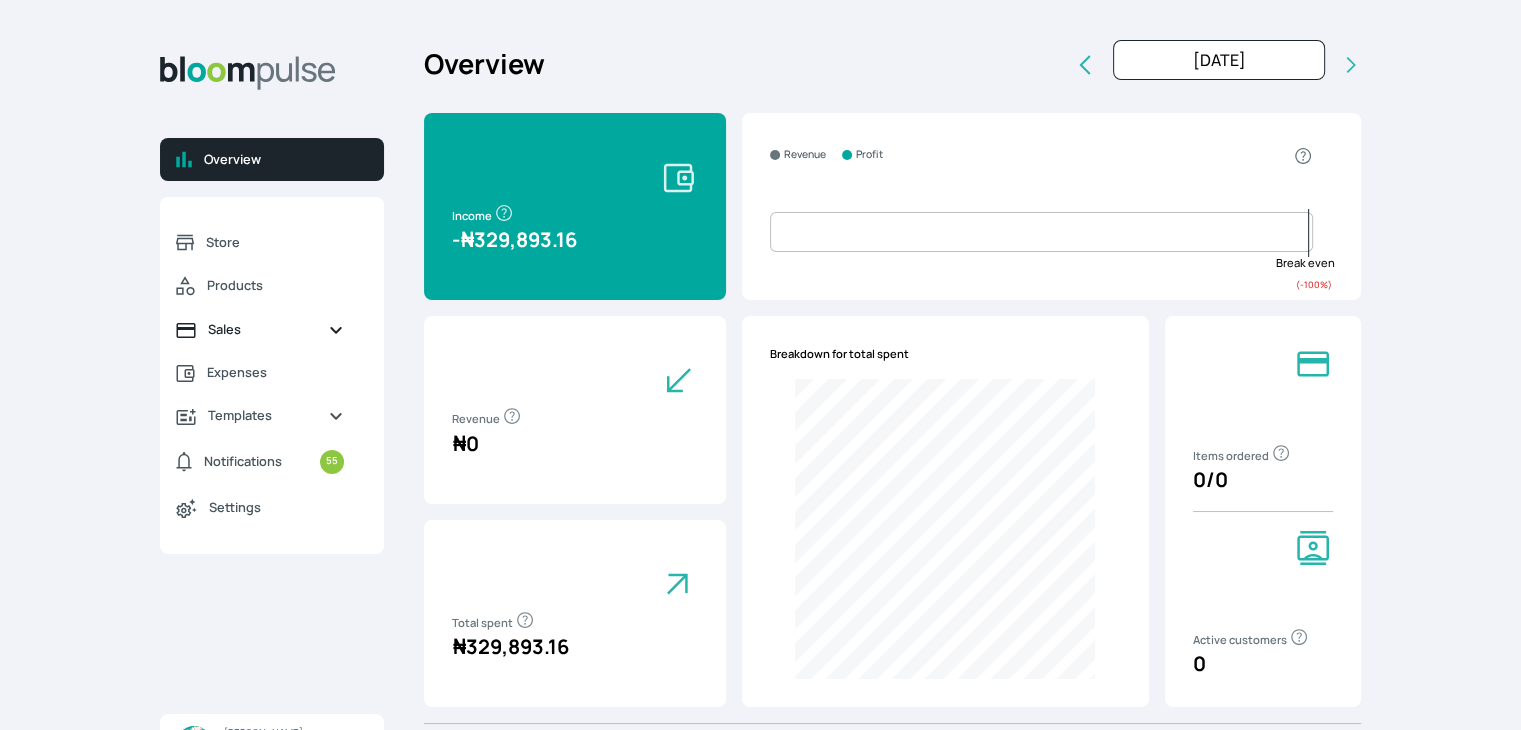 click on "Sales" at bounding box center (260, 329) 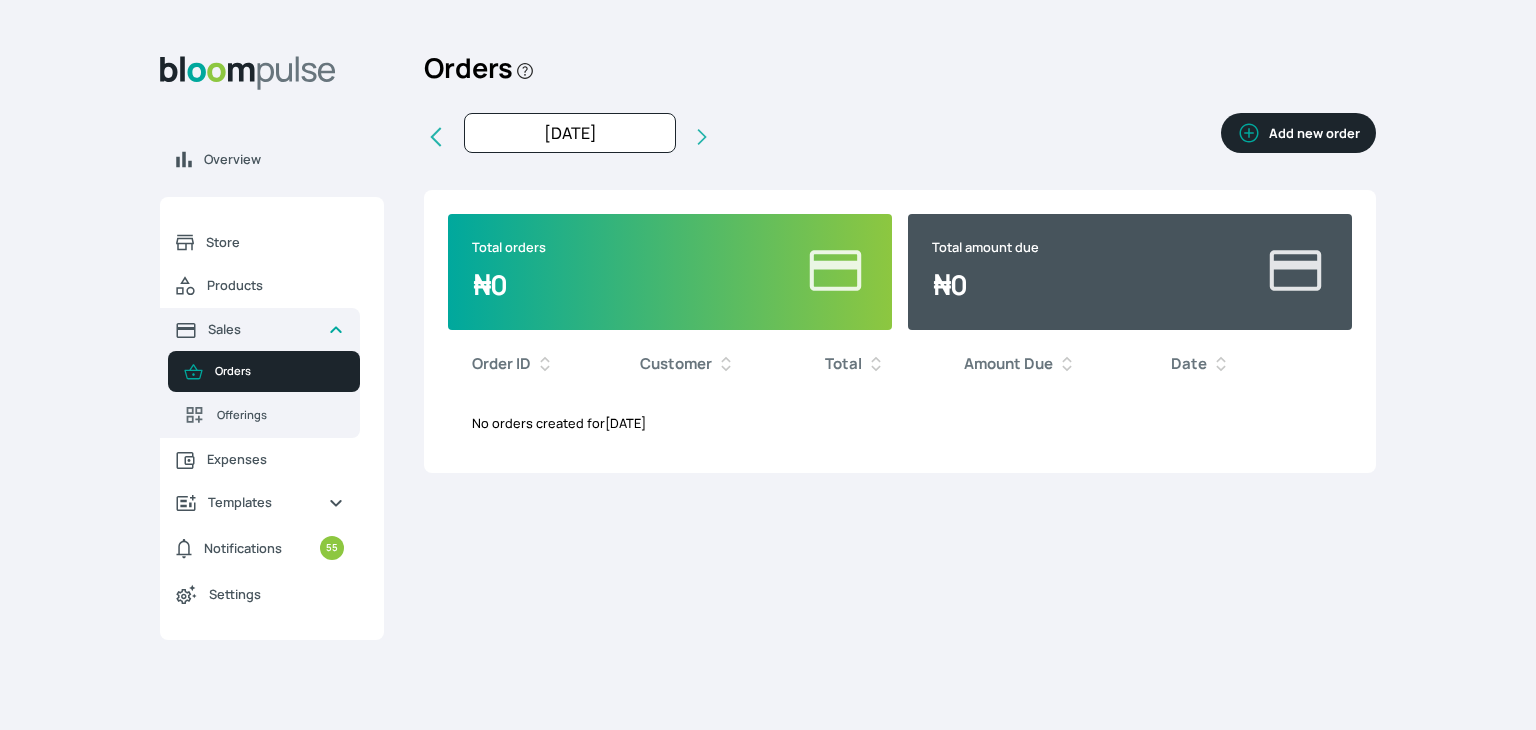click 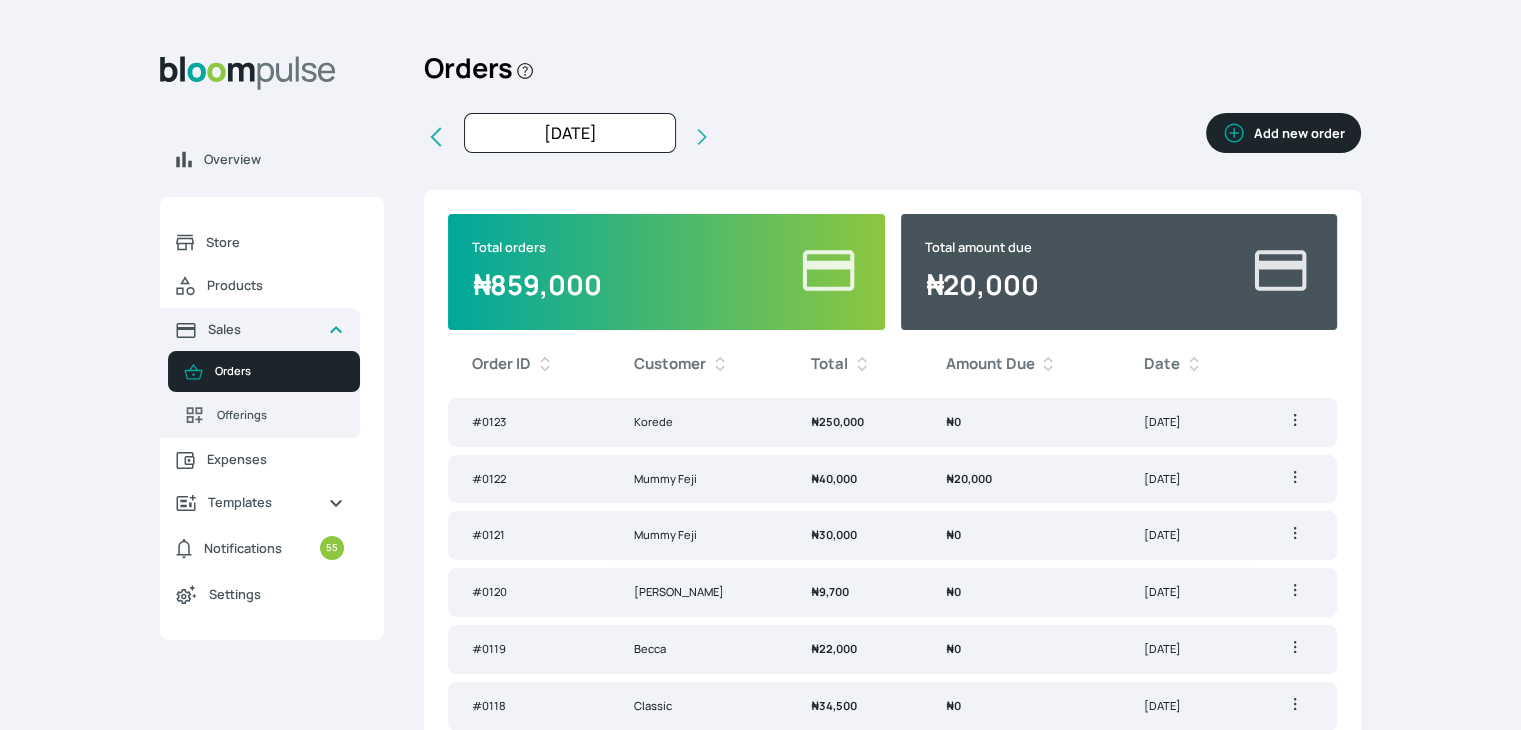 click 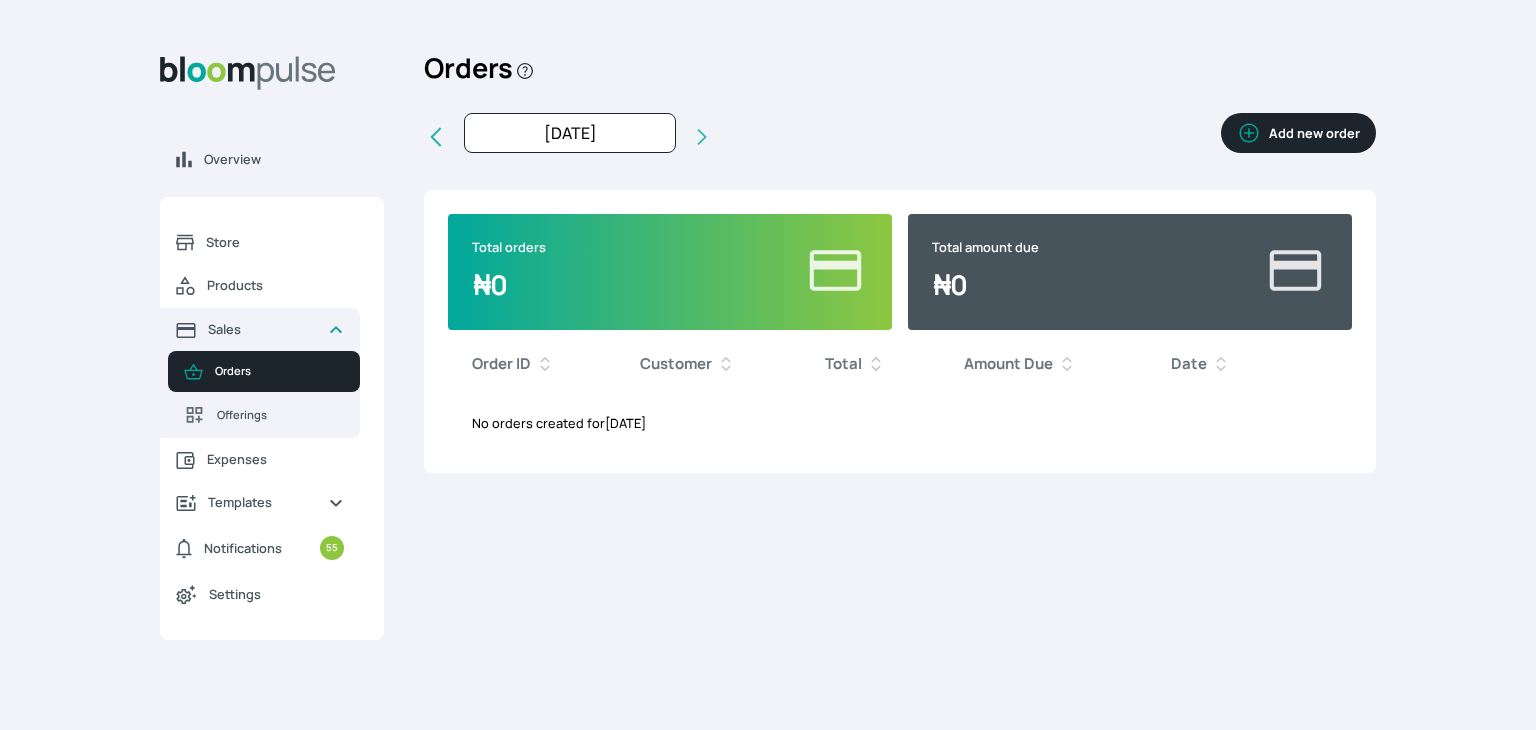 click on "Add new order" at bounding box center (1298, 133) 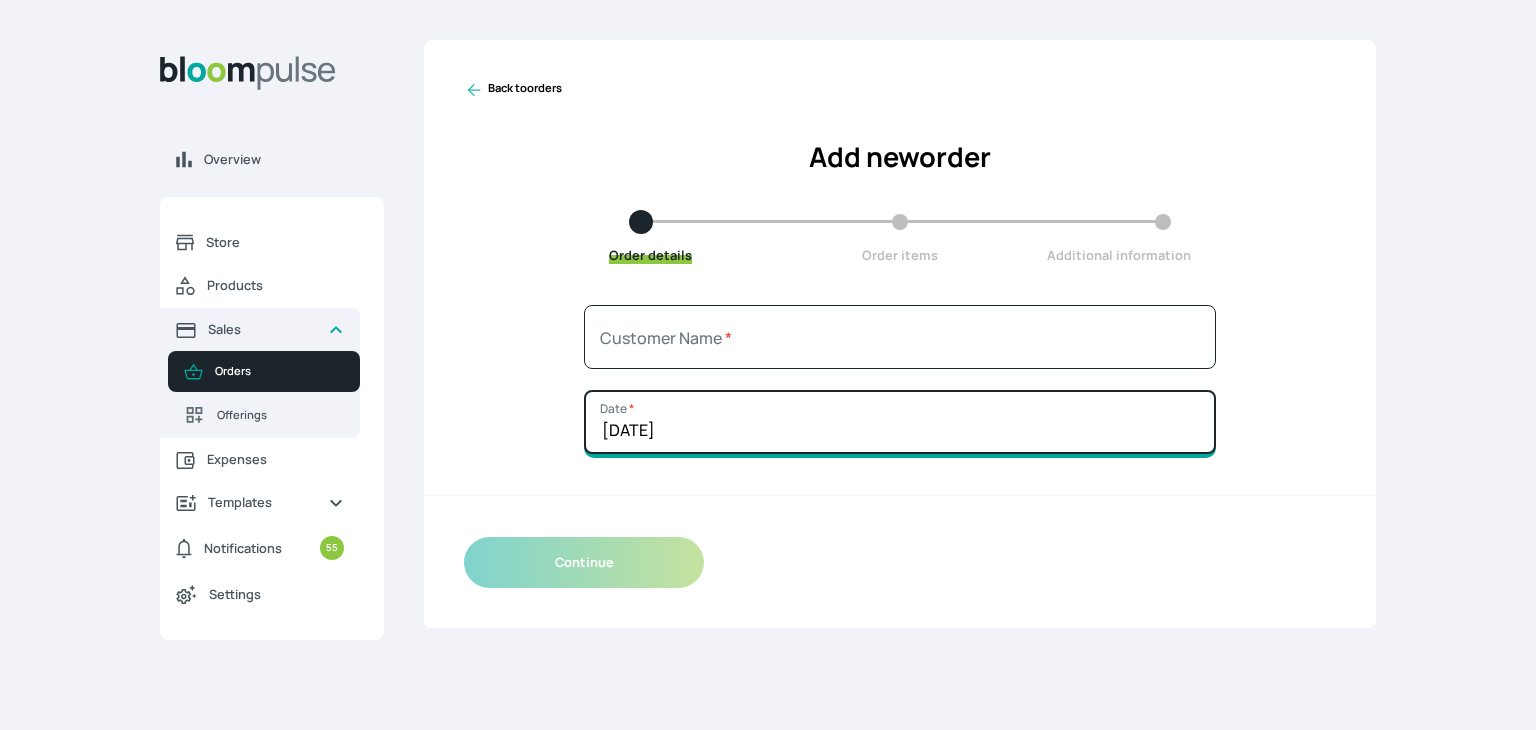 click on "[DATE]" at bounding box center (900, 422) 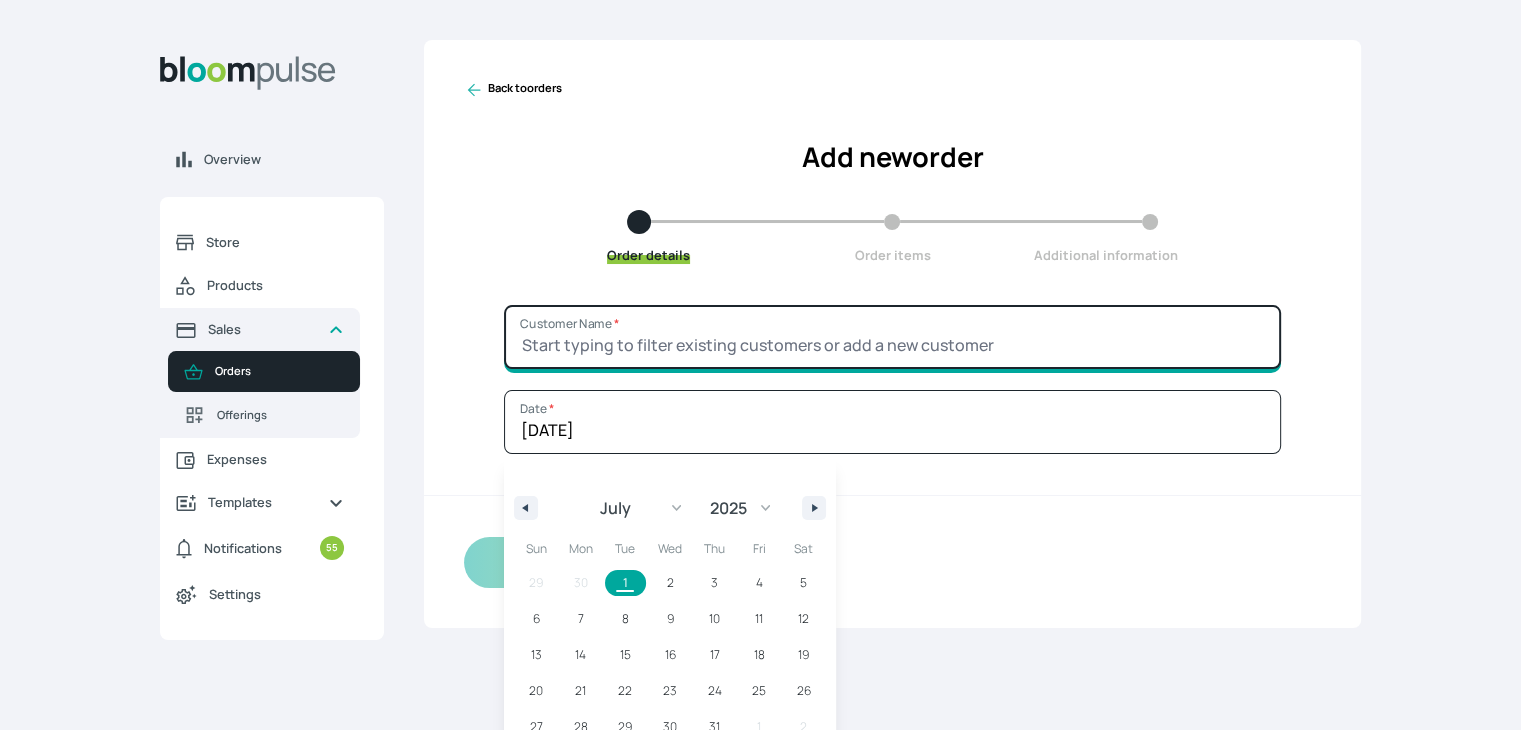click on "Customer Name    *" at bounding box center [892, 337] 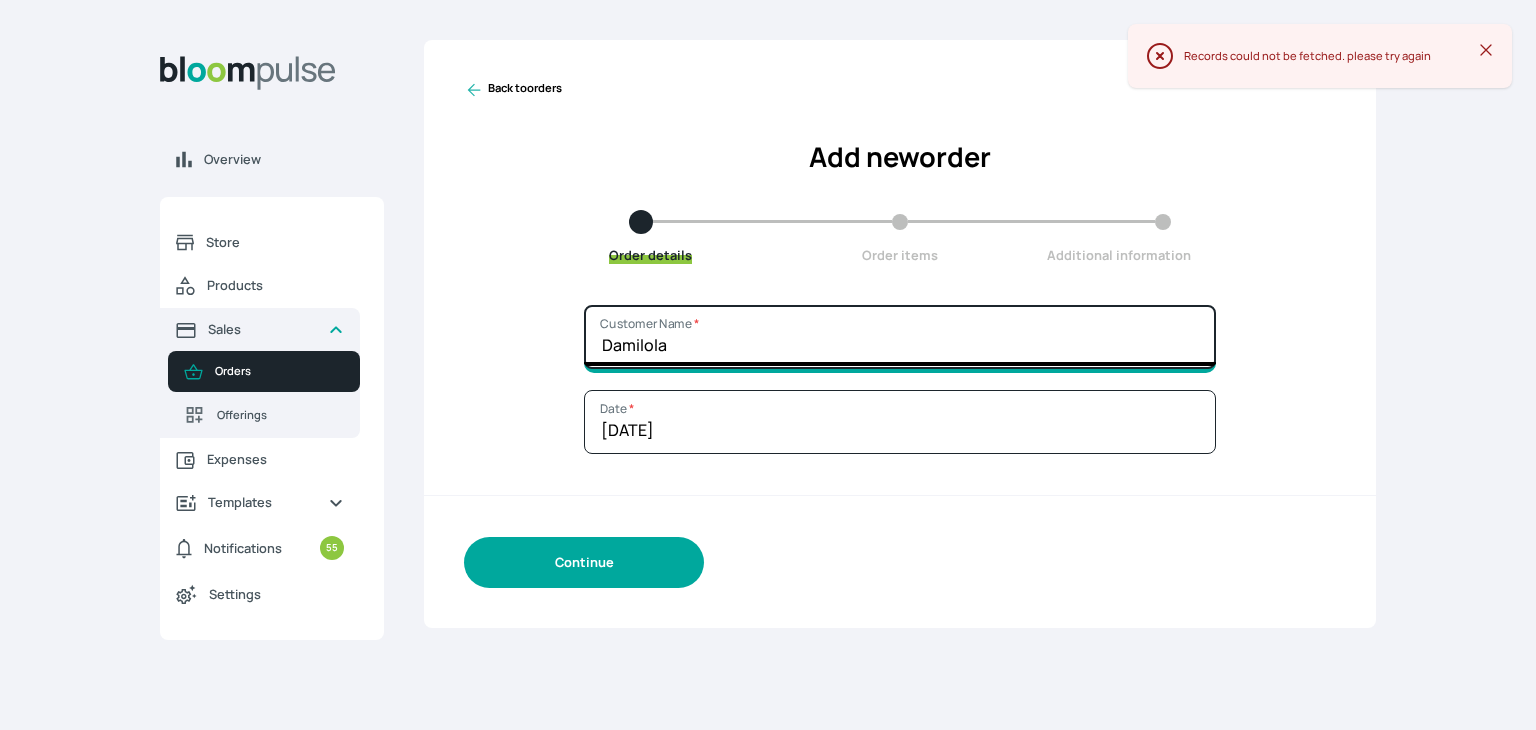 type on "Damilola" 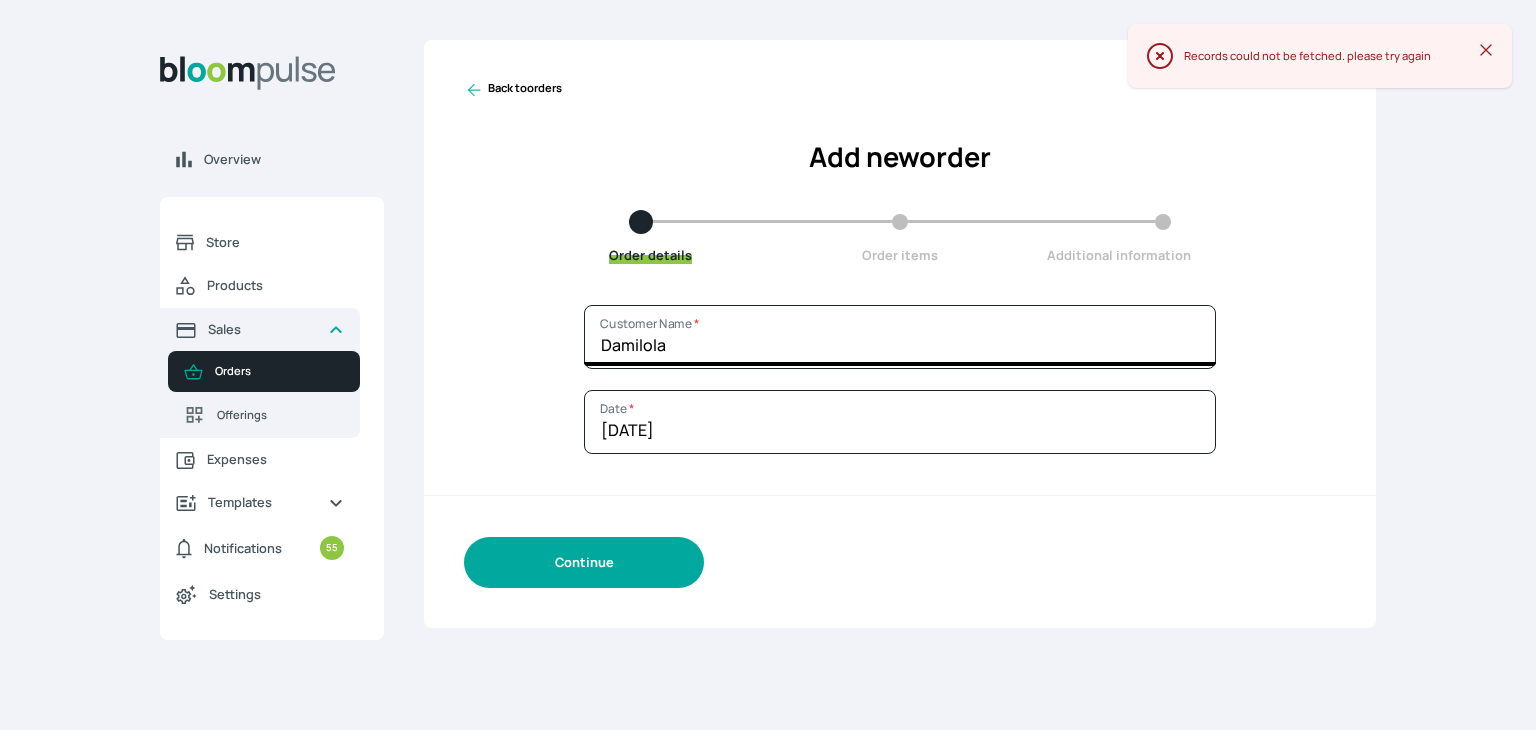 click on "Continue" at bounding box center (584, 562) 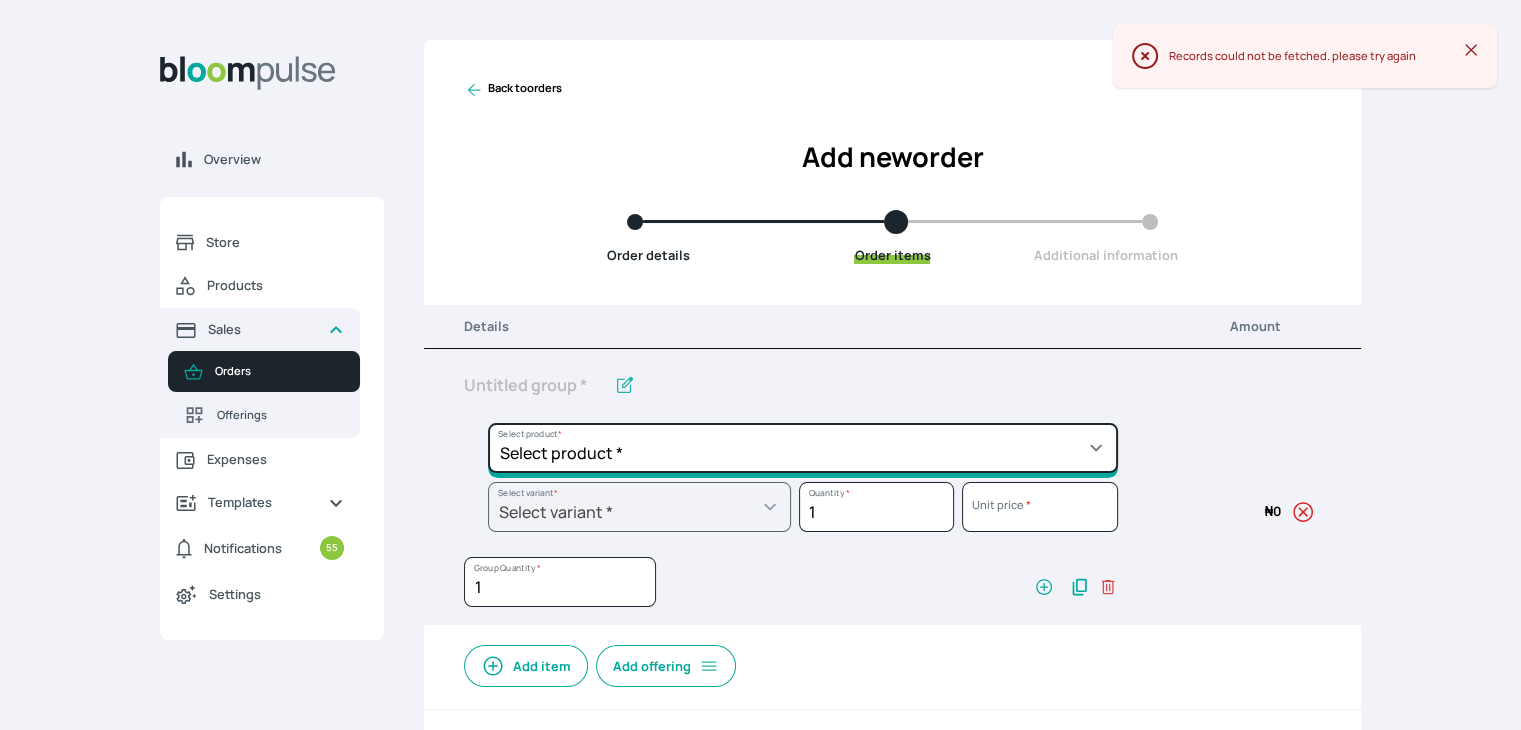 click on "Select product *  Cake Decoration for 8inches High  Chocolate oil based Round Cake  Geneose Sponge square Cake  Pound Square Cake  35cl zobo Mocktail  Banana Bread Batter BBQ Chicken  Bento Cake Budget Friendly Whippedcream Decoration Cake Decoration for 6inches High Cake Decoration for 6inches Low Cake loaf Chocolate Cake Batter Chocolate Ganache Chocolate oil based Batter Chocolate oil based square Cake Chocolate Round Cake Chop Life Package 2 Classic Banana Bread Loaf Coconut Banana Bread Loaf Cookies and Cream oil based Batter Cookies and cream oil based Round Cake Cupcakes Custom Made Whippedcream Decoration Doughnut Batter Fondant 1 Recipe  Fruit Cake Fruit Cake Batter Geneose Sponge Cake Batter Geneose Sponge Round Cake Meat Pie Meat Pie per 1 Mini puff Pound Cake Batter Pound Round Cake  Puff puff Redvelvet Cake Batter Redvelvet oil based Batter Redvelvet oil based Round Cake Redvelvet Round Cake Royal Buttercream  Small chops Stick Meat Sugar Doughnut  Swiss Meringue Buttercream  Valentine Love Box" at bounding box center [803, 448] 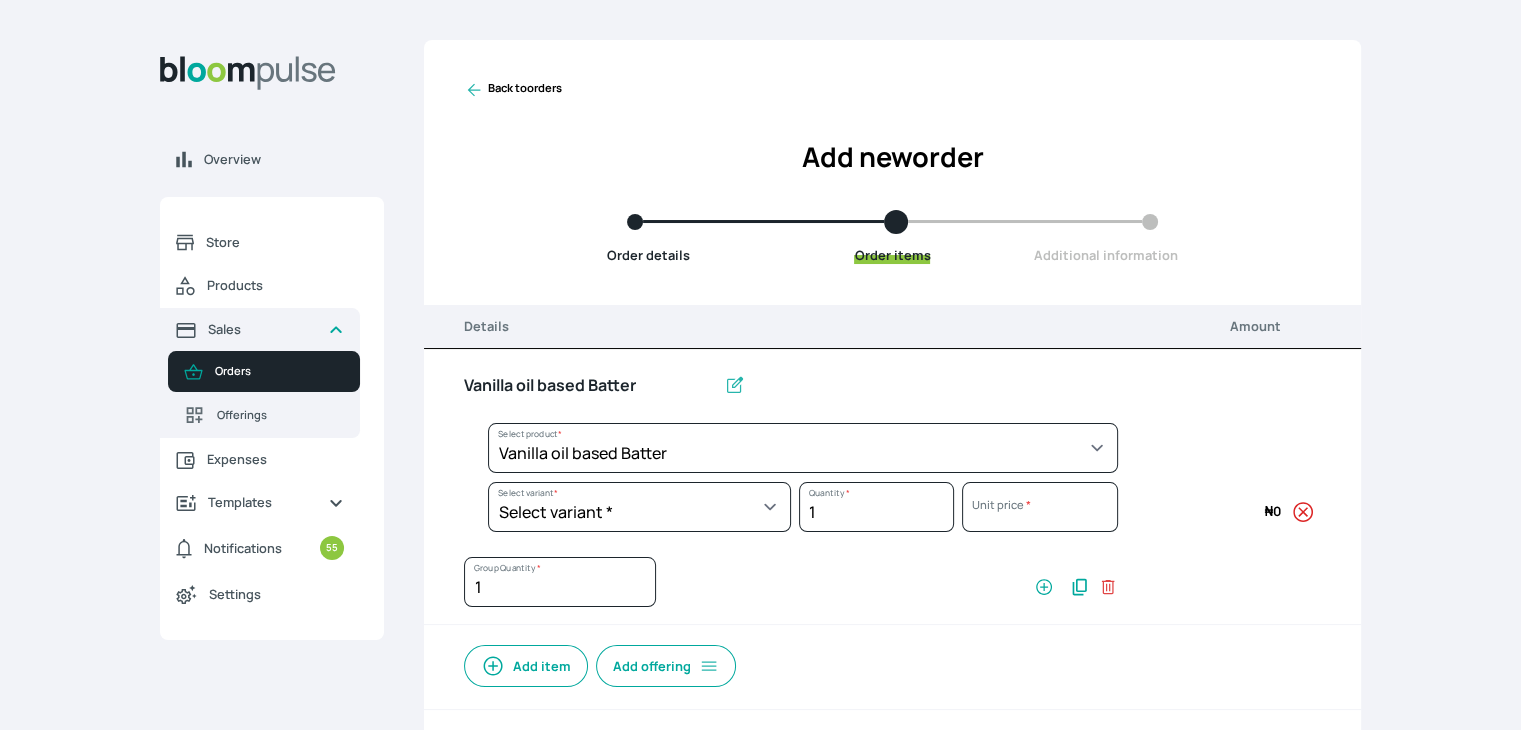 click on "Select variant * Regular" at bounding box center [639, 507] 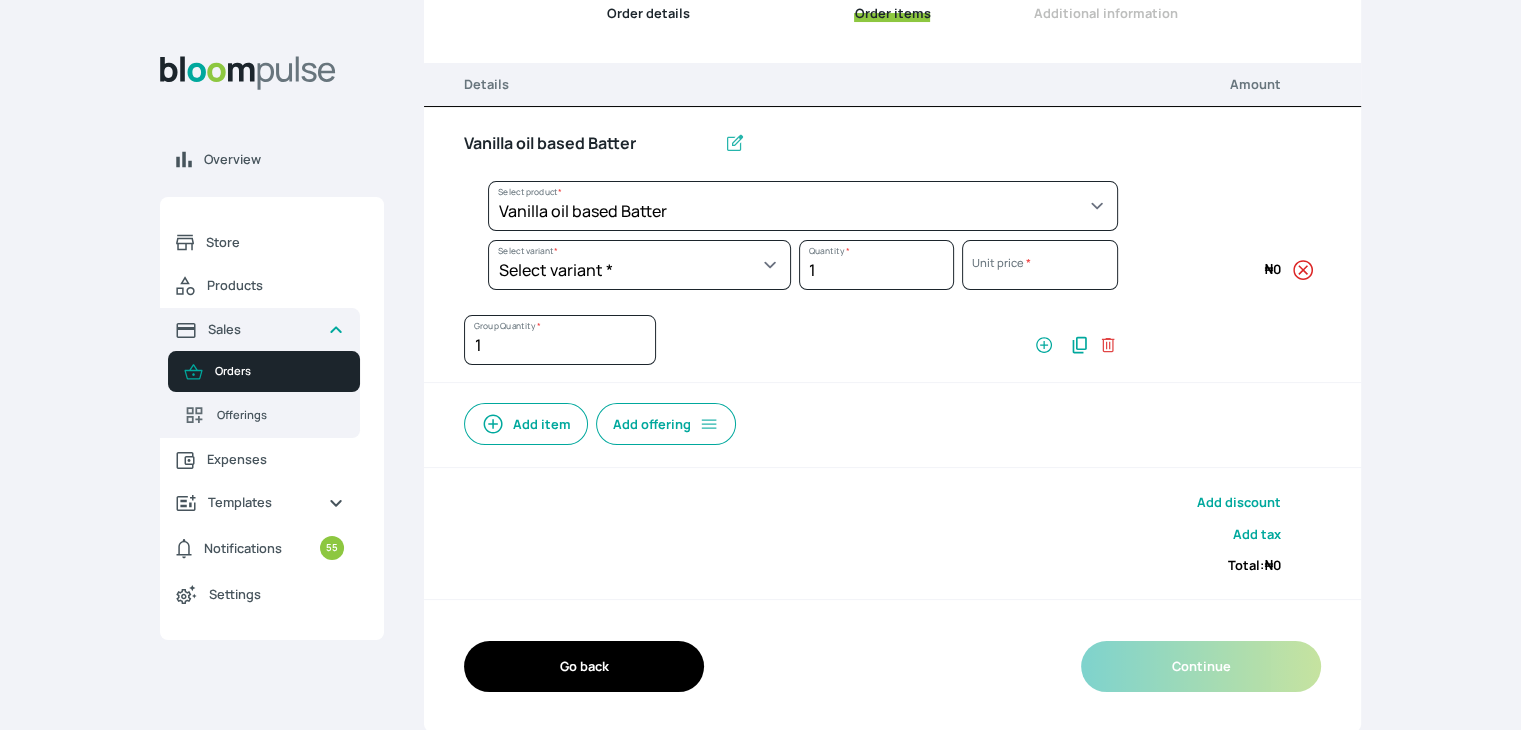 click on "Select variant * Regular" at bounding box center (639, 265) 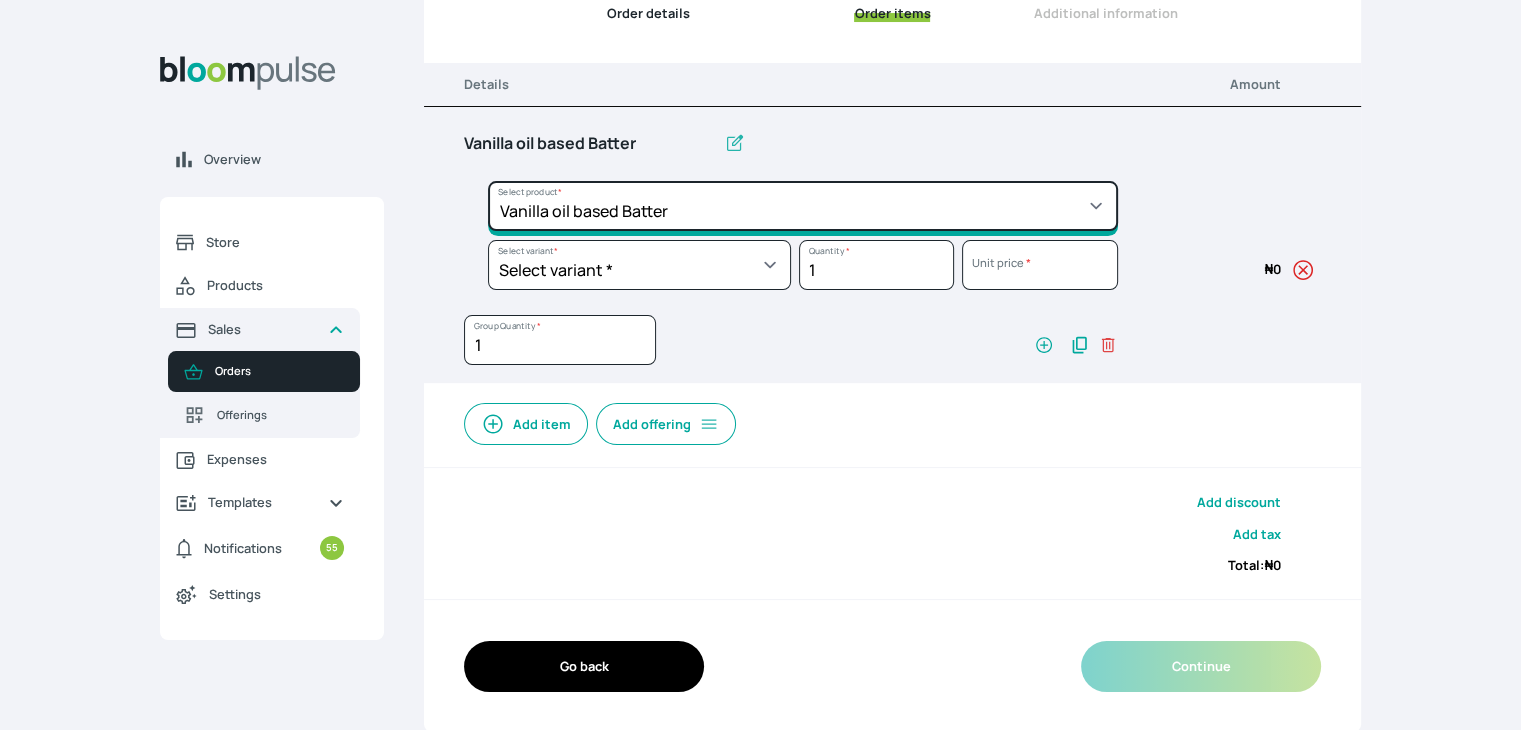 click on "Select product *  Cake Decoration for 8inches High  Chocolate oil based Round Cake  Geneose Sponge square Cake  Pound Square Cake  35cl zobo Mocktail  Banana Bread Batter BBQ Chicken  Bento Cake Budget Friendly Whippedcream Decoration Cake Decoration for 6inches High Cake Decoration for 6inches Low Cake loaf Chocolate Cake Batter Chocolate Ganache Chocolate oil based Batter Chocolate oil based square Cake Chocolate Round Cake Chop Life Package 2 Classic Banana Bread Loaf Coconut Banana Bread Loaf Cookies and Cream oil based Batter Cookies and cream oil based Round Cake Cupcakes Custom Made Whippedcream Decoration Doughnut Batter Fondant 1 Recipe  Fruit Cake Fruit Cake Batter Geneose Sponge Cake Batter Geneose Sponge Round Cake Meat Pie Meat Pie per 1 Mini puff Pound Cake Batter Pound Round Cake  Puff puff Redvelvet Cake Batter Redvelvet oil based Batter Redvelvet oil based Round Cake Redvelvet Round Cake Royal Buttercream  Small chops Stick Meat Sugar Doughnut  Swiss Meringue Buttercream  Valentine Love Box" at bounding box center (803, 206) 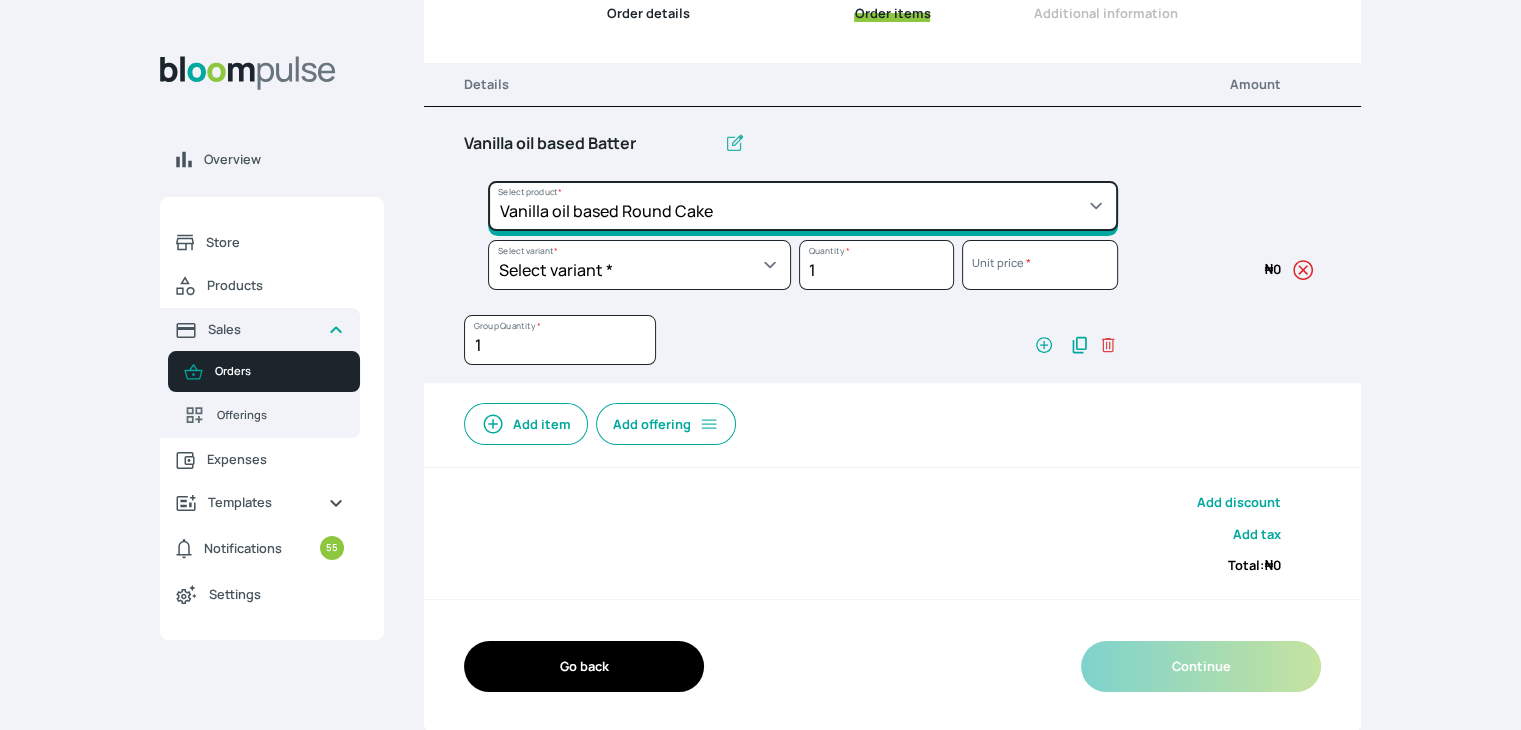 click on "Select product *  Cake Decoration for 8inches High  Chocolate oil based Round Cake  Geneose Sponge square Cake  Pound Square Cake  35cl zobo Mocktail  Banana Bread Batter BBQ Chicken  Bento Cake Budget Friendly Whippedcream Decoration Cake Decoration for 6inches High Cake Decoration for 6inches Low Cake loaf Chocolate Cake Batter Chocolate Ganache Chocolate oil based Batter Chocolate oil based square Cake Chocolate Round Cake Chop Life Package 2 Classic Banana Bread Loaf Coconut Banana Bread Loaf Cookies and Cream oil based Batter Cookies and cream oil based Round Cake Cupcakes Custom Made Whippedcream Decoration Doughnut Batter Fondant 1 Recipe  Fruit Cake Fruit Cake Batter Geneose Sponge Cake Batter Geneose Sponge Round Cake Meat Pie Meat Pie per 1 Mini puff Pound Cake Batter Pound Round Cake  Puff puff Redvelvet Cake Batter Redvelvet oil based Batter Redvelvet oil based Round Cake Redvelvet Round Cake Royal Buttercream  Small chops Stick Meat Sugar Doughnut  Swiss Meringue Buttercream  Valentine Love Box" at bounding box center [803, 206] 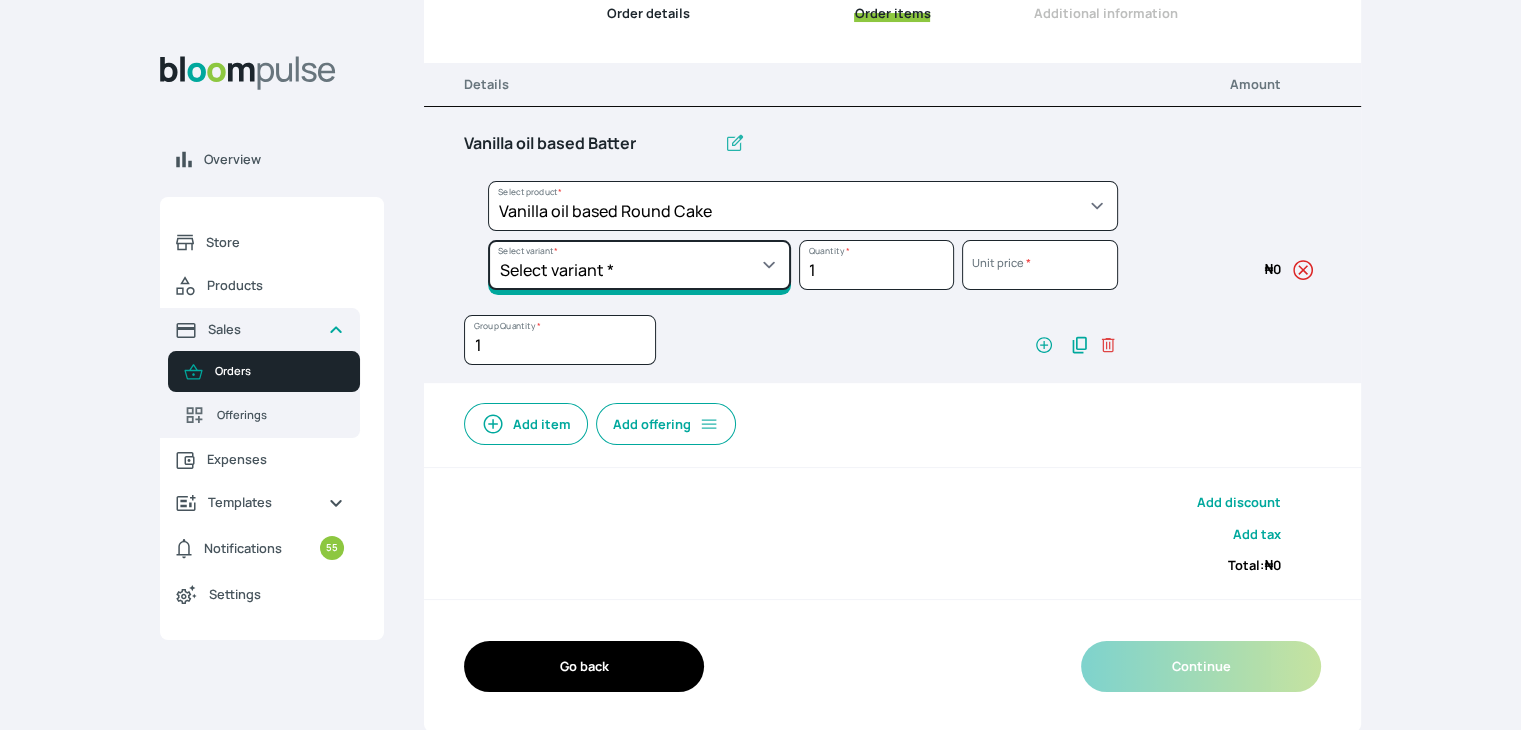 click on "Select variant * 10inches 11inches  12inches 6inches 7inches 8inches  9inches" at bounding box center [639, 265] 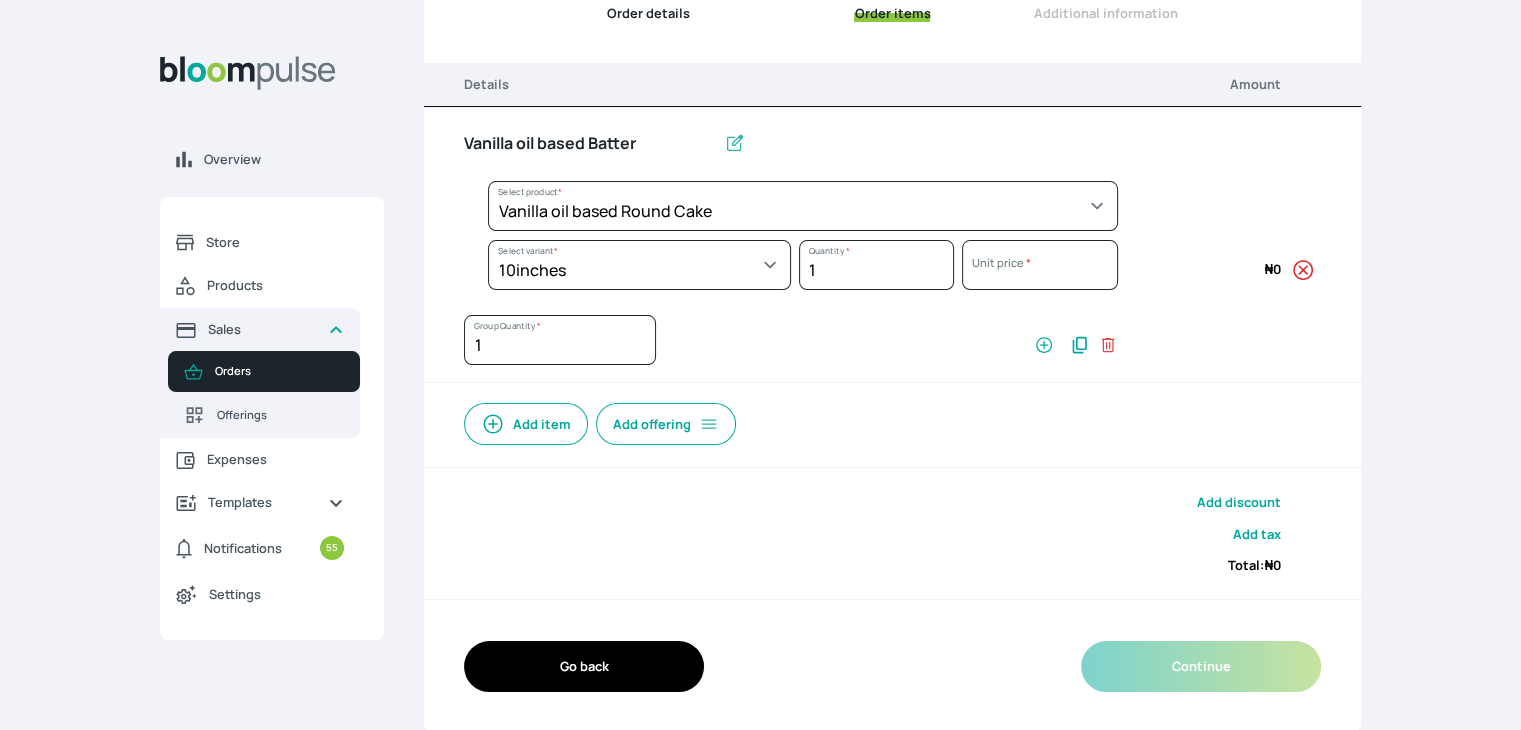 select on "49426e7e-6d78-4aff-80b2-0dfc408de078" 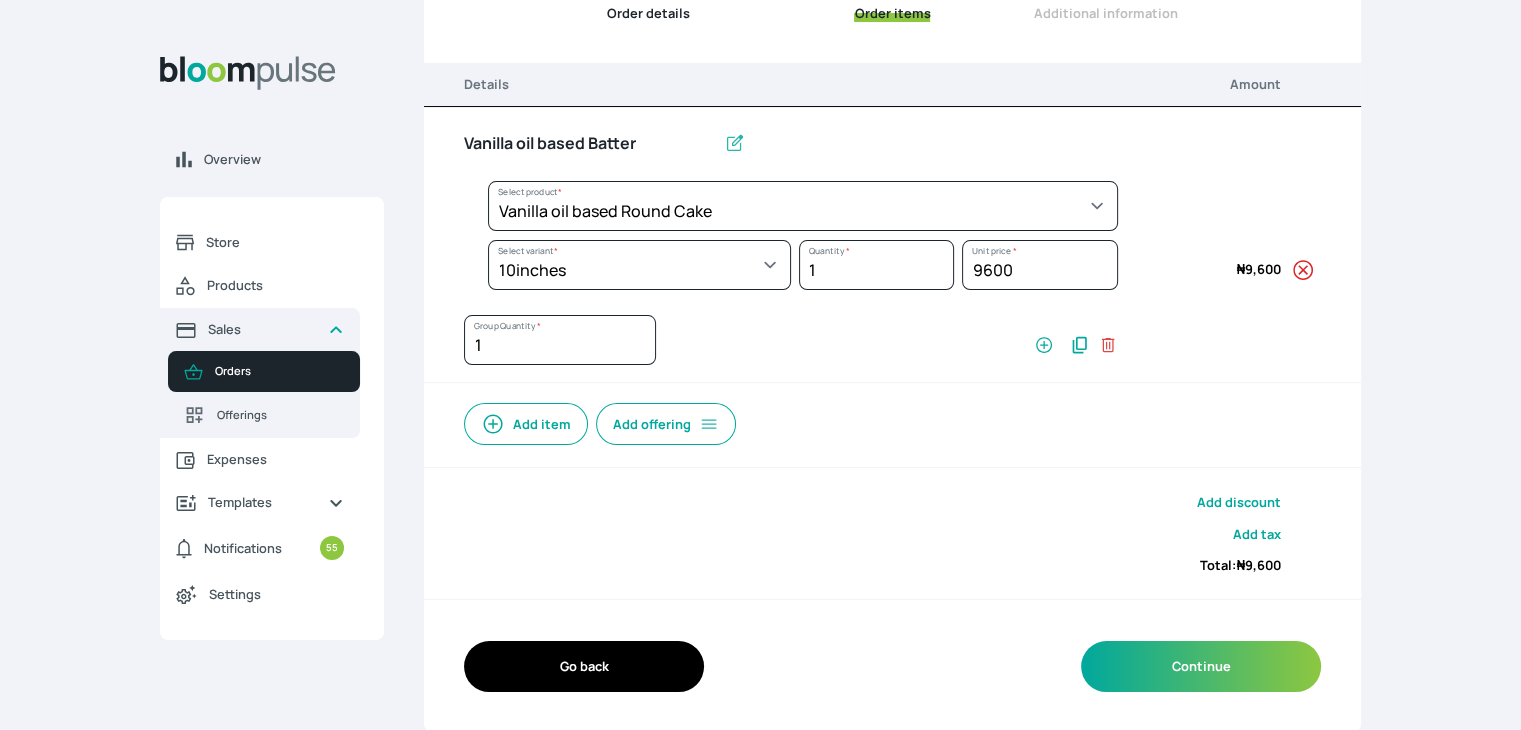 click on "Add item" at bounding box center [526, 424] 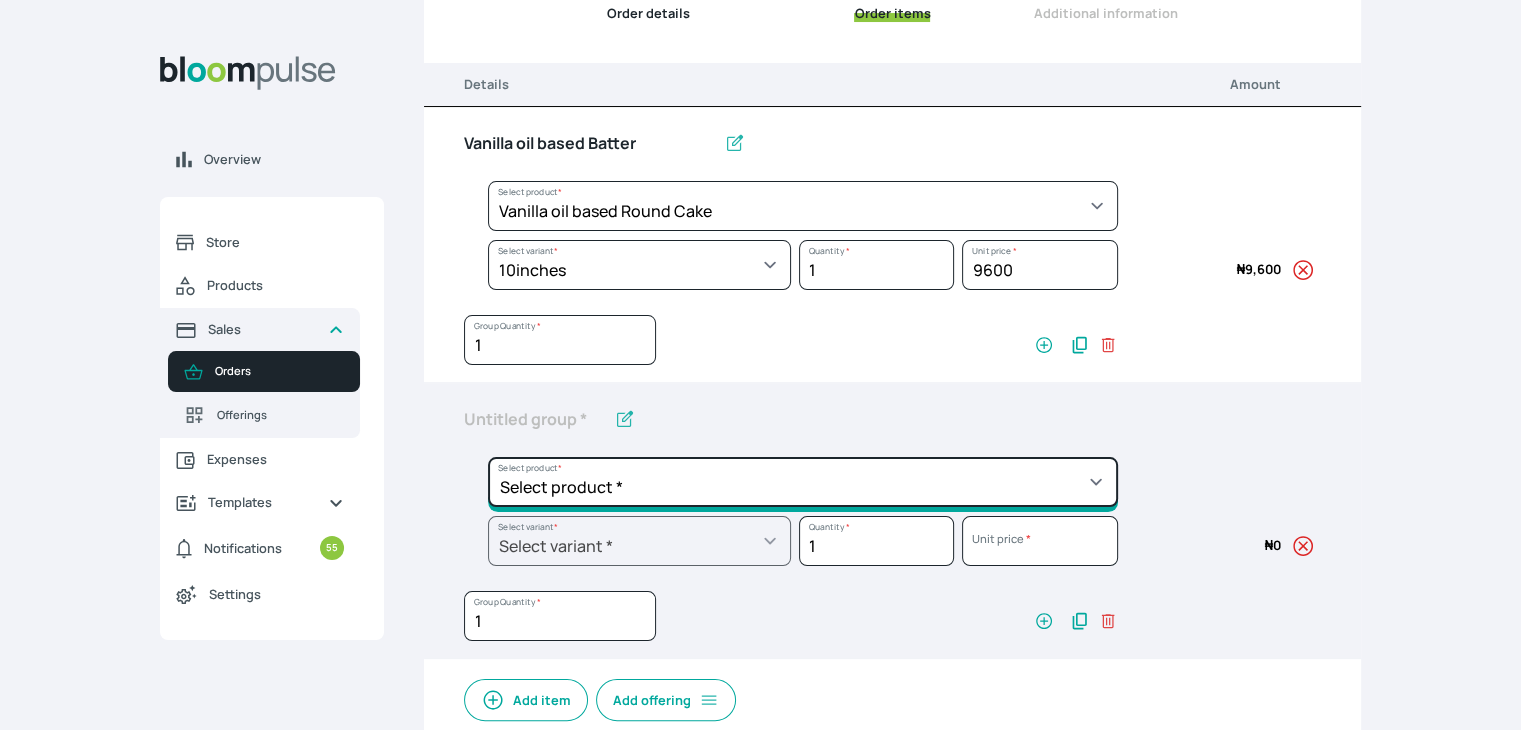 click on "Select product *  Cake Decoration for 8inches High  Chocolate oil based Round Cake  Geneose Sponge square Cake  Pound Square Cake  35cl zobo Mocktail  Banana Bread Batter BBQ Chicken  Bento Cake Budget Friendly Whippedcream Decoration Cake Decoration for 6inches High Cake Decoration for 6inches Low Cake loaf Chocolate Cake Batter Chocolate Ganache Chocolate oil based Batter Chocolate oil based square Cake Chocolate Round Cake Chop Life Package 2 Classic Banana Bread Loaf Coconut Banana Bread Loaf Cookies and Cream oil based Batter Cookies and cream oil based Round Cake Cupcakes Custom Made Whippedcream Decoration Doughnut Batter Fondant 1 Recipe  Fruit Cake Fruit Cake Batter Geneose Sponge Cake Batter Geneose Sponge Round Cake Meat Pie Meat Pie per 1 Mini puff Pound Cake Batter Pound Round Cake  Puff puff Redvelvet Cake Batter Redvelvet oil based Batter Redvelvet oil based Round Cake Redvelvet Round Cake Royal Buttercream  Small chops Stick Meat Sugar Doughnut  Swiss Meringue Buttercream  Valentine Love Box" at bounding box center (803, 206) 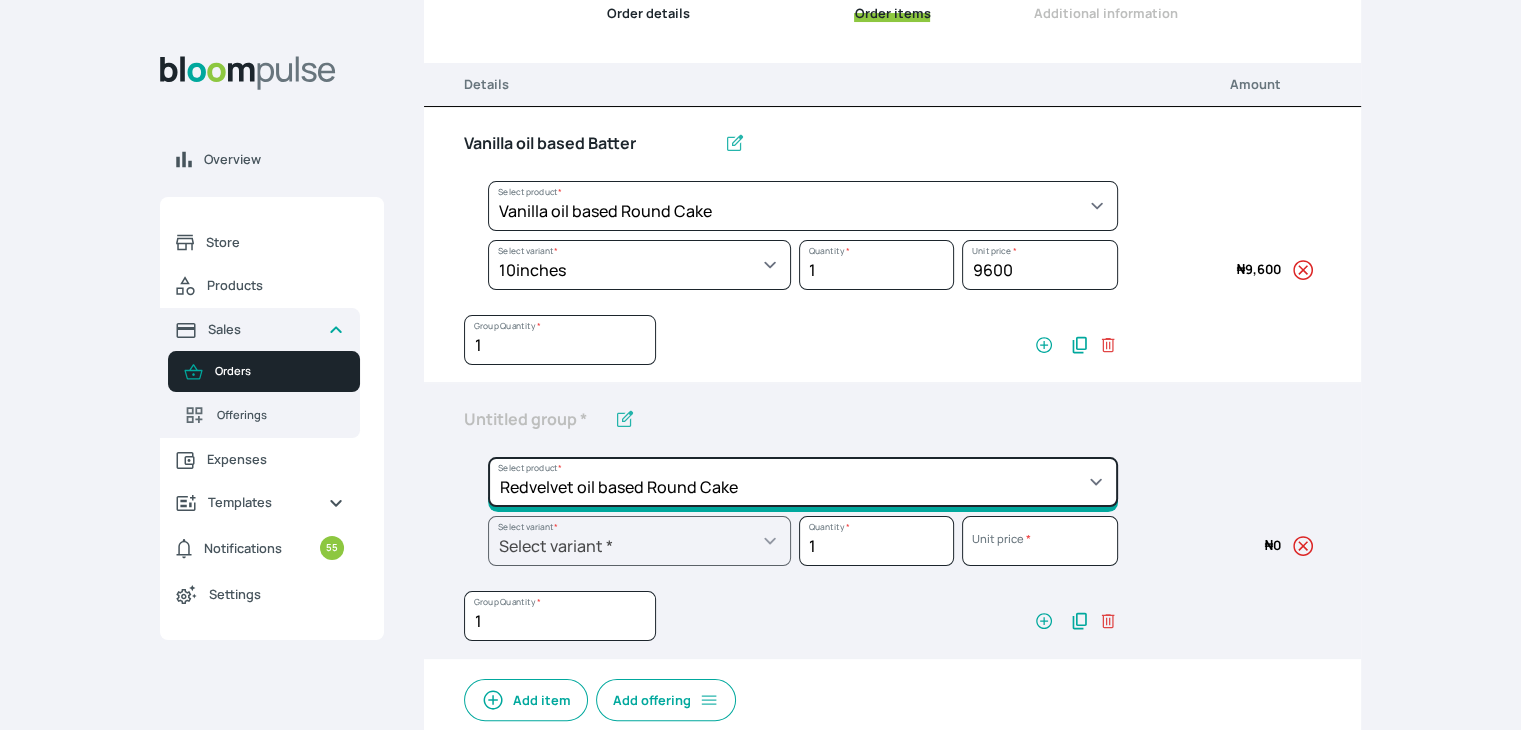 click on "Select product *  Cake Decoration for 8inches High  Chocolate oil based Round Cake  Geneose Sponge square Cake  Pound Square Cake  35cl zobo Mocktail  Banana Bread Batter BBQ Chicken  Bento Cake Budget Friendly Whippedcream Decoration Cake Decoration for 6inches High Cake Decoration for 6inches Low Cake loaf Chocolate Cake Batter Chocolate Ganache Chocolate oil based Batter Chocolate oil based square Cake Chocolate Round Cake Chop Life Package 2 Classic Banana Bread Loaf Coconut Banana Bread Loaf Cookies and Cream oil based Batter Cookies and cream oil based Round Cake Cupcakes Custom Made Whippedcream Decoration Doughnut Batter Fondant 1 Recipe  Fruit Cake Fruit Cake Batter Geneose Sponge Cake Batter Geneose Sponge Round Cake Meat Pie Meat Pie per 1 Mini puff Pound Cake Batter Pound Round Cake  Puff puff Redvelvet Cake Batter Redvelvet oil based Batter Redvelvet oil based Round Cake Redvelvet Round Cake Royal Buttercream  Small chops Stick Meat Sugar Doughnut  Swiss Meringue Buttercream  Valentine Love Box" at bounding box center [803, 206] 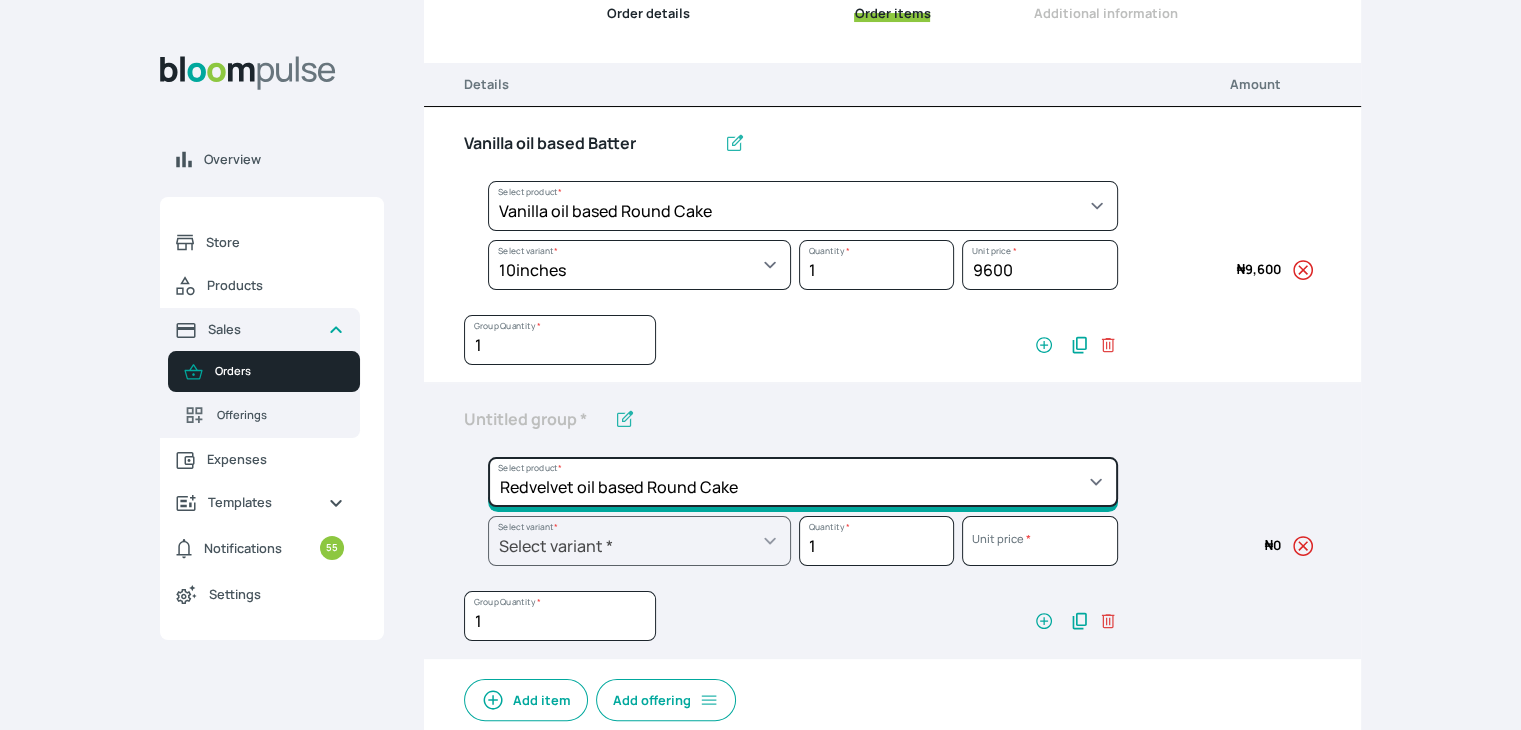 type on "Redvelvet oil based Round Cake" 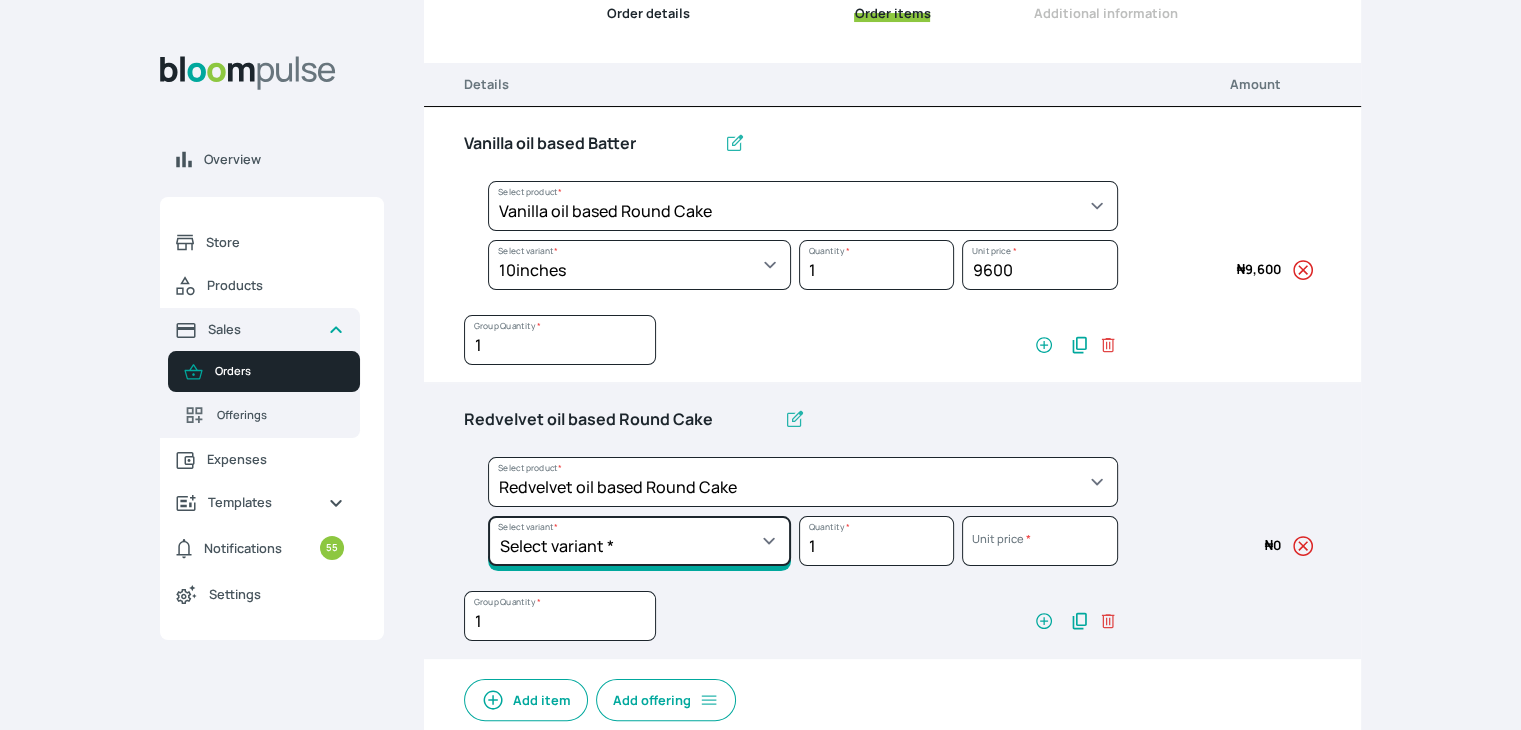 click on "Select variant * 10inches 11inches  12inches 6inches 7inches 8inches  9inches" at bounding box center (639, 265) 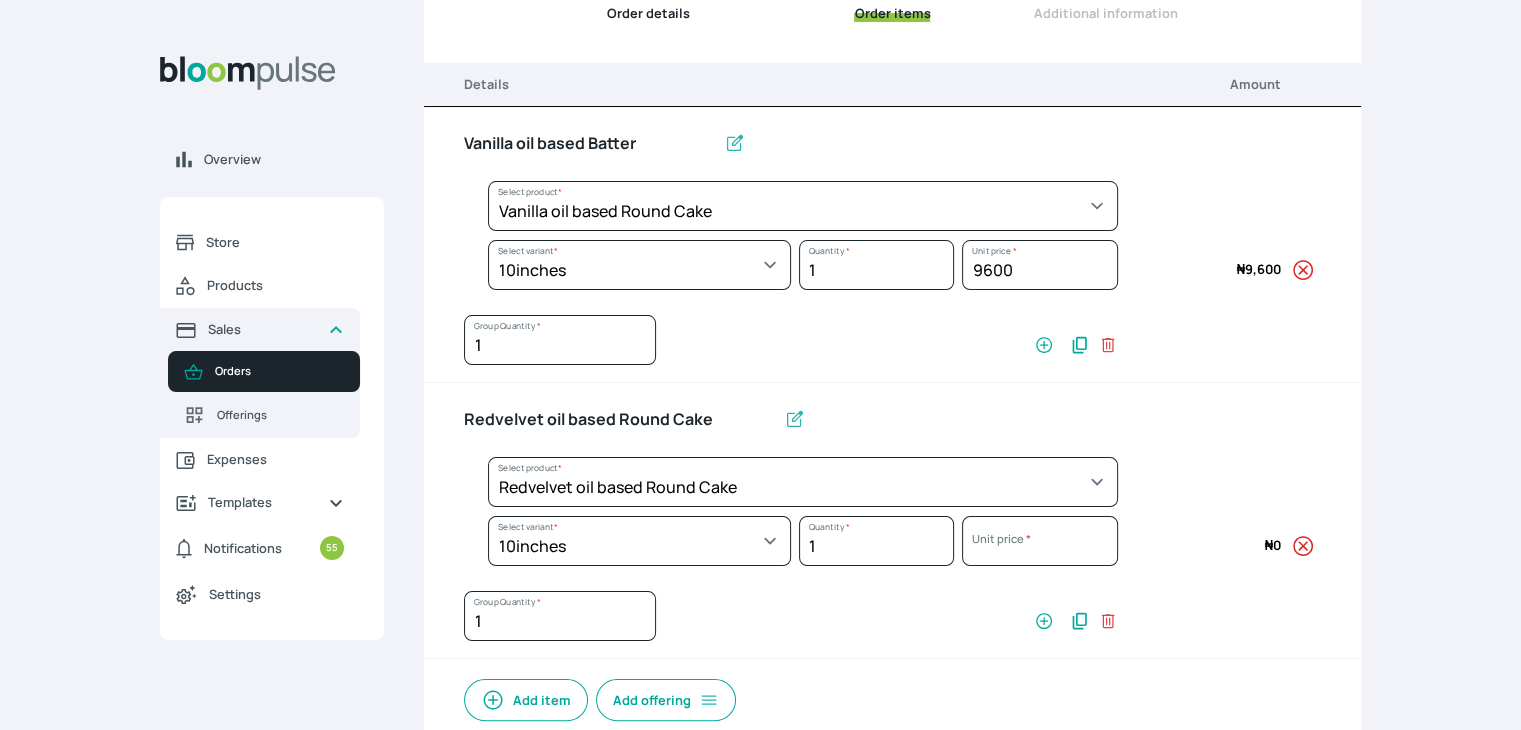 select on "308ec9aa-9c9b-4c8b-9137-5de2303ab237" 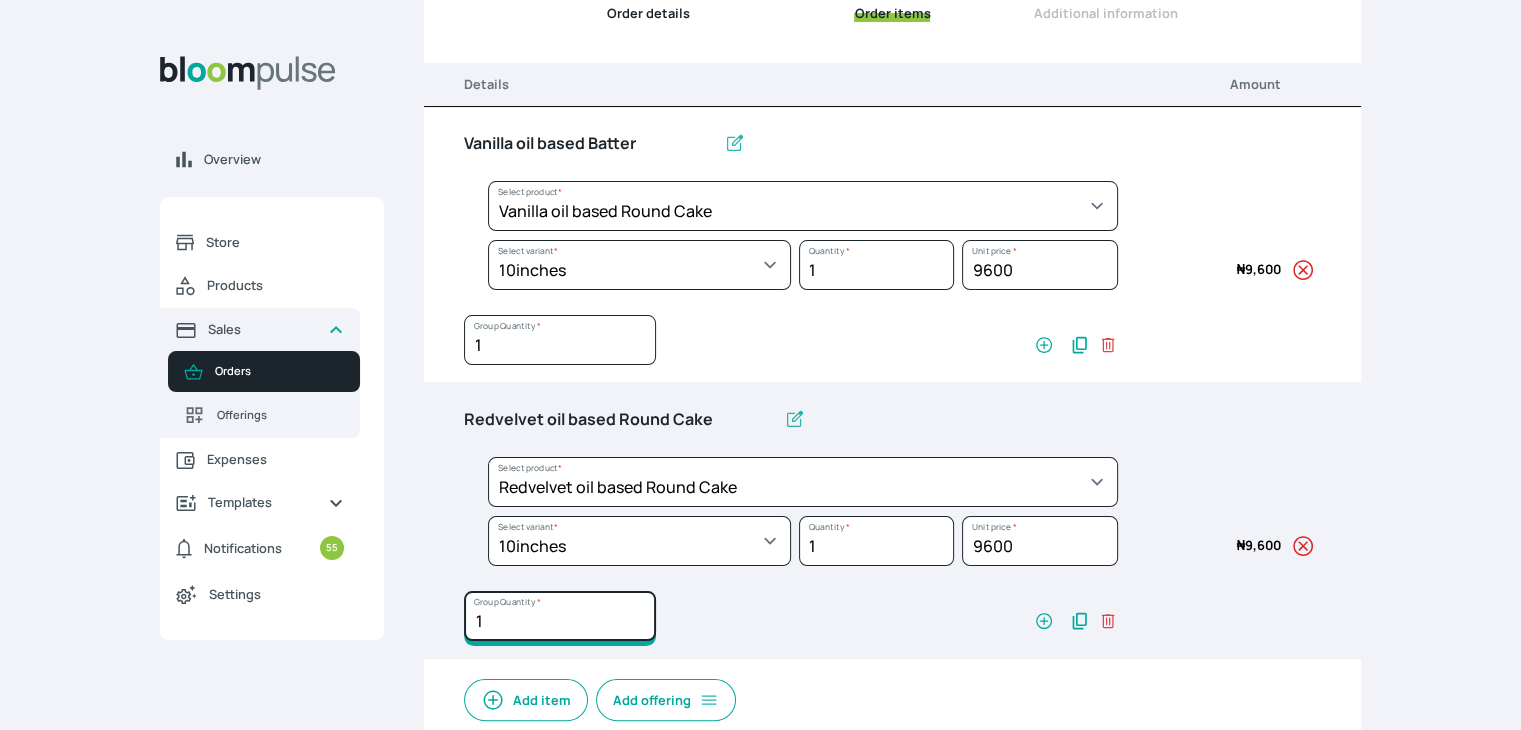type on "2" 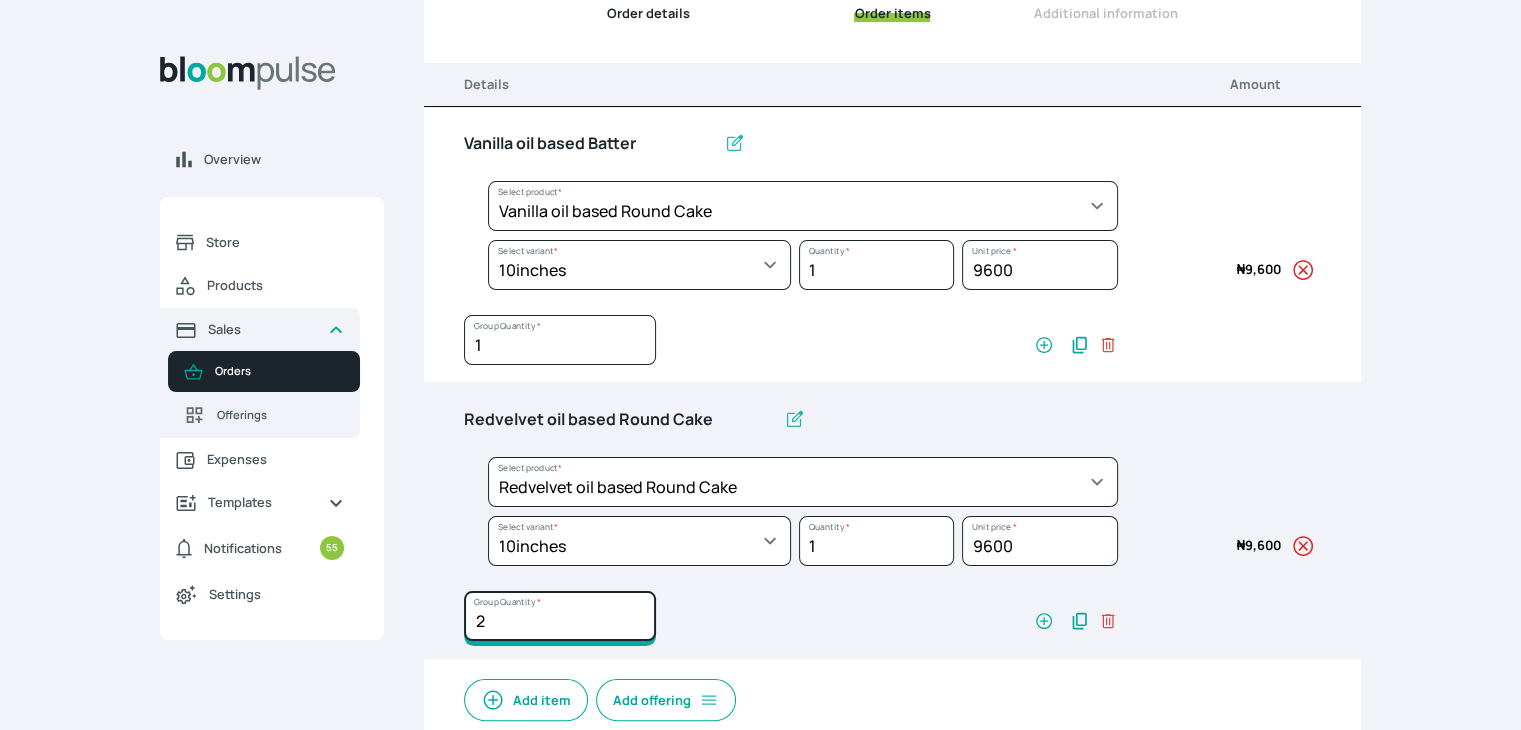 click on "2" at bounding box center [560, 340] 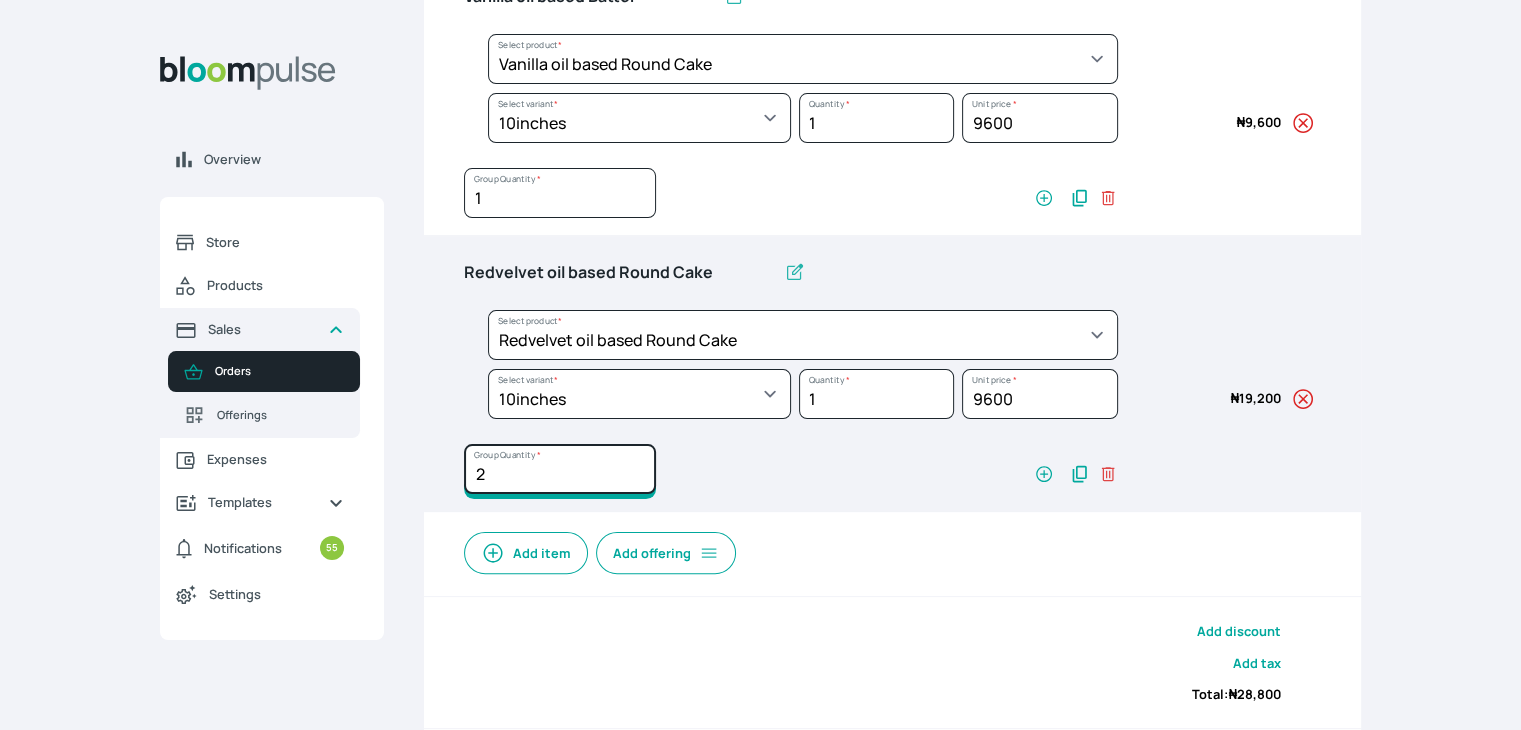 scroll, scrollTop: 517, scrollLeft: 0, axis: vertical 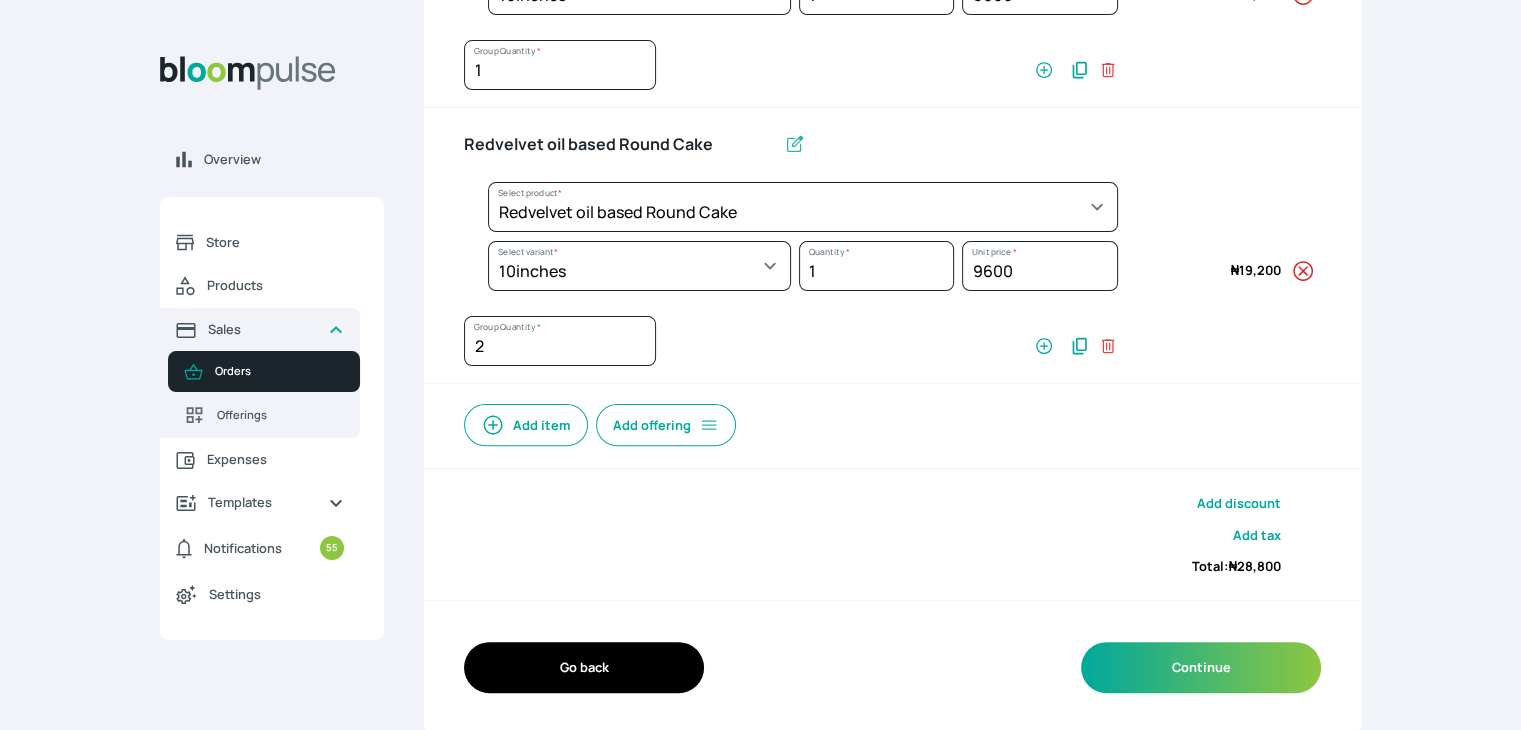 click on "Add item" at bounding box center (526, 425) 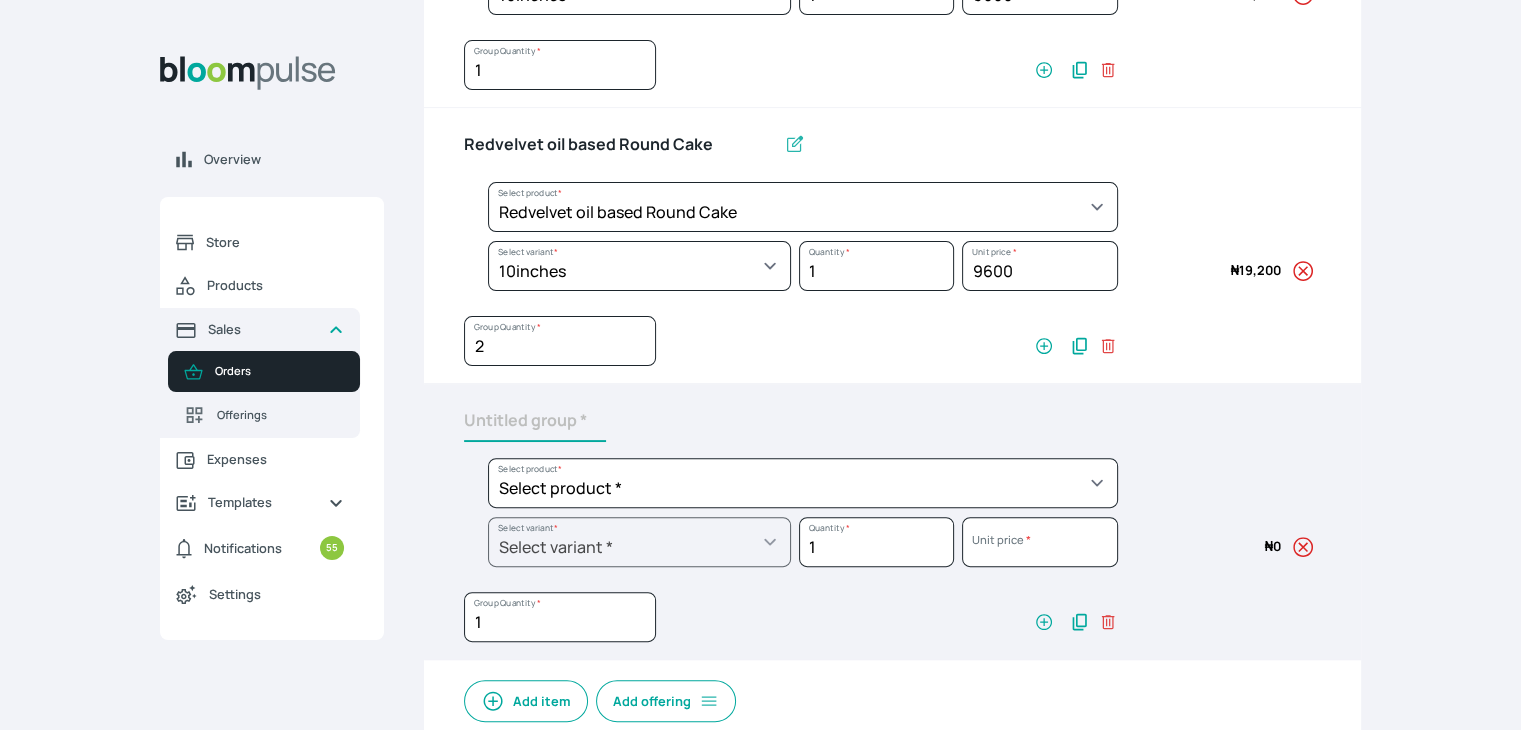 click at bounding box center [535, 421] 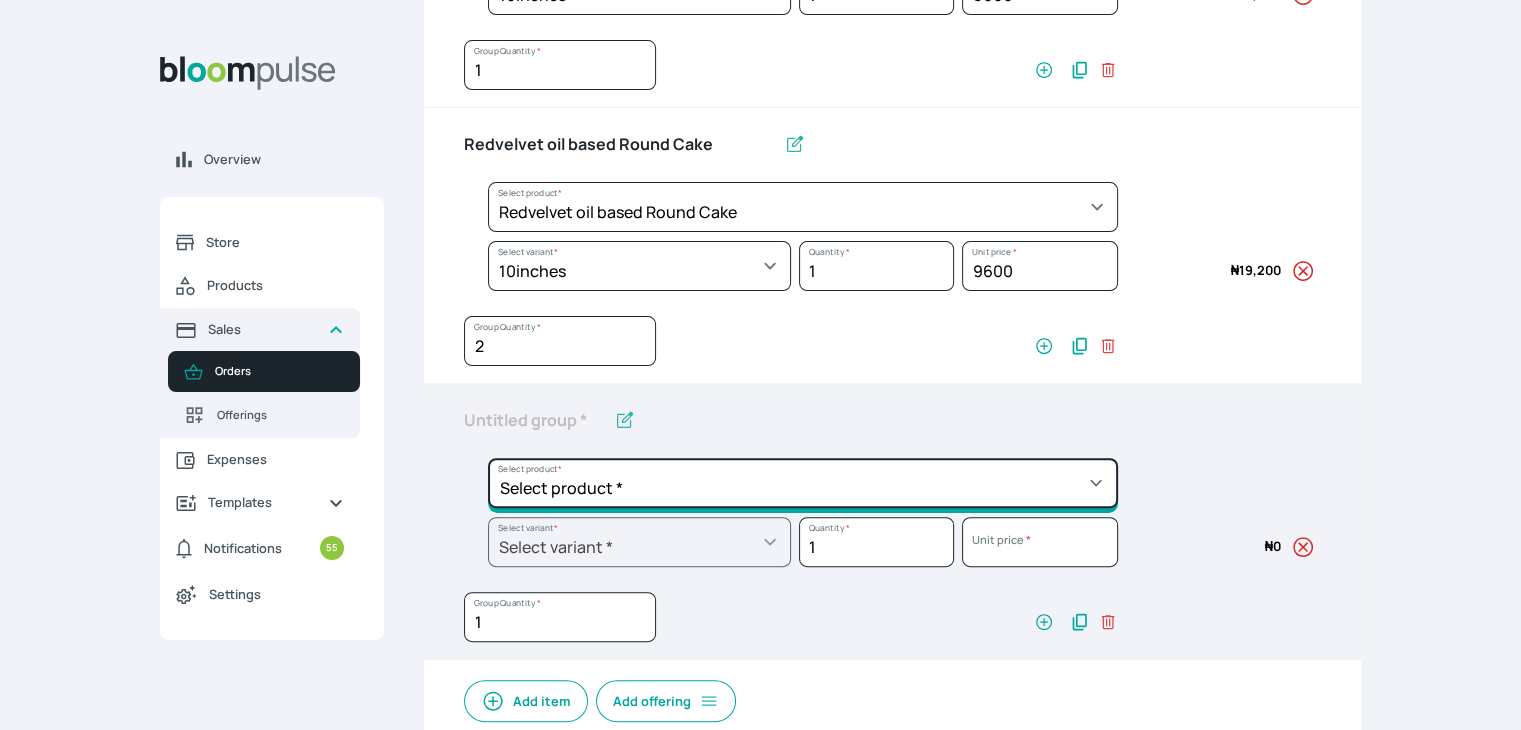 click on "Select product *  Cake Decoration for 8inches High  Chocolate oil based Round Cake  Geneose Sponge square Cake  Pound Square Cake  35cl zobo Mocktail  Banana Bread Batter BBQ Chicken  Bento Cake Budget Friendly Whippedcream Decoration Cake Decoration for 6inches High Cake Decoration for 6inches Low Cake loaf Chocolate Cake Batter Chocolate Ganache Chocolate oil based Batter Chocolate oil based square Cake Chocolate Round Cake Chop Life Package 2 Classic Banana Bread Loaf Coconut Banana Bread Loaf Cookies and Cream oil based Batter Cookies and cream oil based Round Cake Cupcakes Custom Made Whippedcream Decoration Doughnut Batter Fondant 1 Recipe  Fruit Cake Fruit Cake Batter Geneose Sponge Cake Batter Geneose Sponge Round Cake Meat Pie Meat Pie per 1 Mini puff Pound Cake Batter Pound Round Cake  Puff puff Redvelvet Cake Batter Redvelvet oil based Batter Redvelvet oil based Round Cake Redvelvet Round Cake Royal Buttercream  Small chops Stick Meat Sugar Doughnut  Swiss Meringue Buttercream  Valentine Love Box" at bounding box center [803, -69] 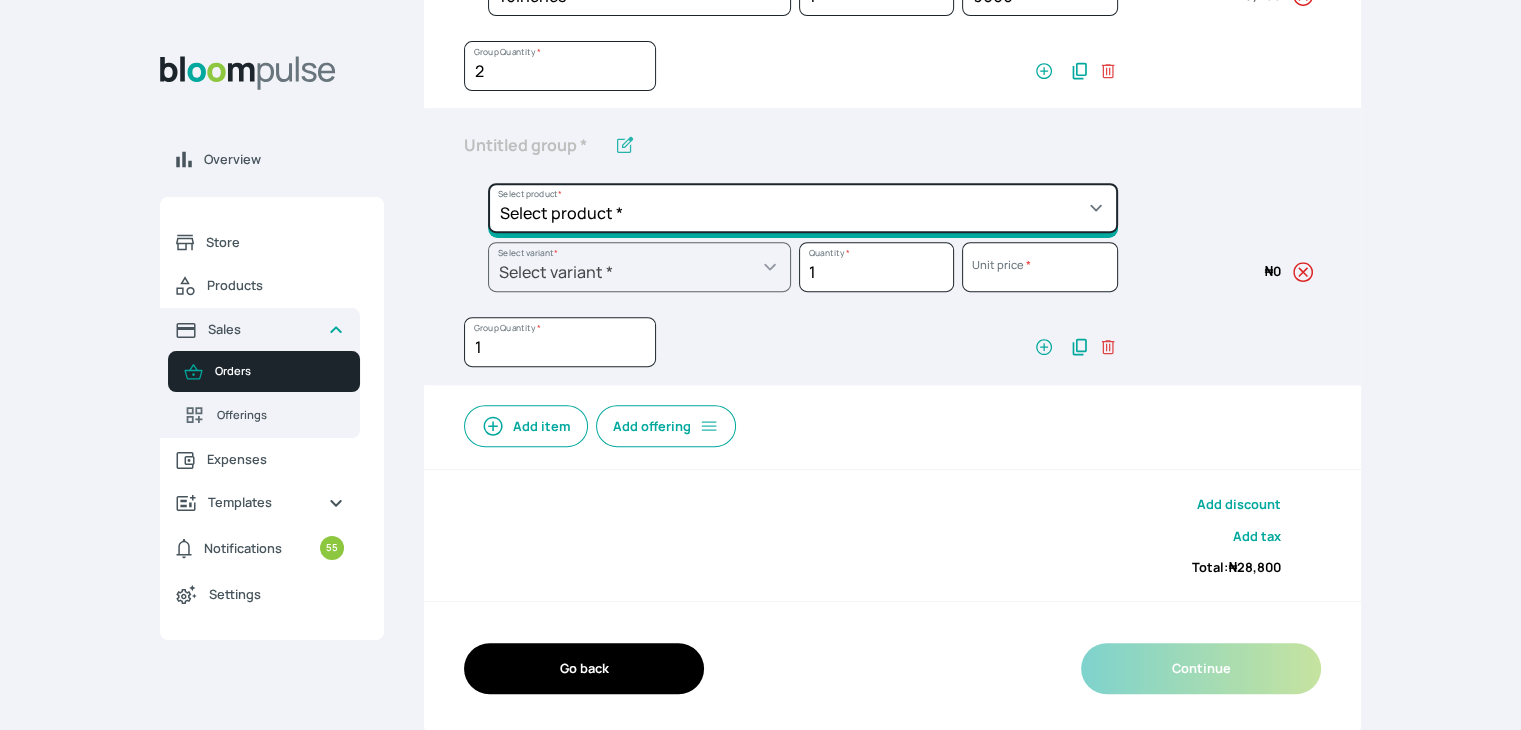 click on "Select product *  Cake Decoration for 8inches High  Chocolate oil based Round Cake  Geneose Sponge square Cake  Pound Square Cake  35cl zobo Mocktail  Banana Bread Batter BBQ Chicken  Bento Cake Budget Friendly Whippedcream Decoration Cake Decoration for 6inches High Cake Decoration for 6inches Low Cake loaf Chocolate Cake Batter Chocolate Ganache Chocolate oil based Batter Chocolate oil based square Cake Chocolate Round Cake Chop Life Package 2 Classic Banana Bread Loaf Coconut Banana Bread Loaf Cookies and Cream oil based Batter Cookies and cream oil based Round Cake Cupcakes Custom Made Whippedcream Decoration Doughnut Batter Fondant 1 Recipe  Fruit Cake Fruit Cake Batter Geneose Sponge Cake Batter Geneose Sponge Round Cake Meat Pie Meat Pie per 1 Mini puff Pound Cake Batter Pound Round Cake  Puff puff Redvelvet Cake Batter Redvelvet oil based Batter Redvelvet oil based Round Cake Redvelvet Round Cake Royal Buttercream  Small chops Stick Meat Sugar Doughnut  Swiss Meringue Buttercream  Valentine Love Box" at bounding box center (803, -344) 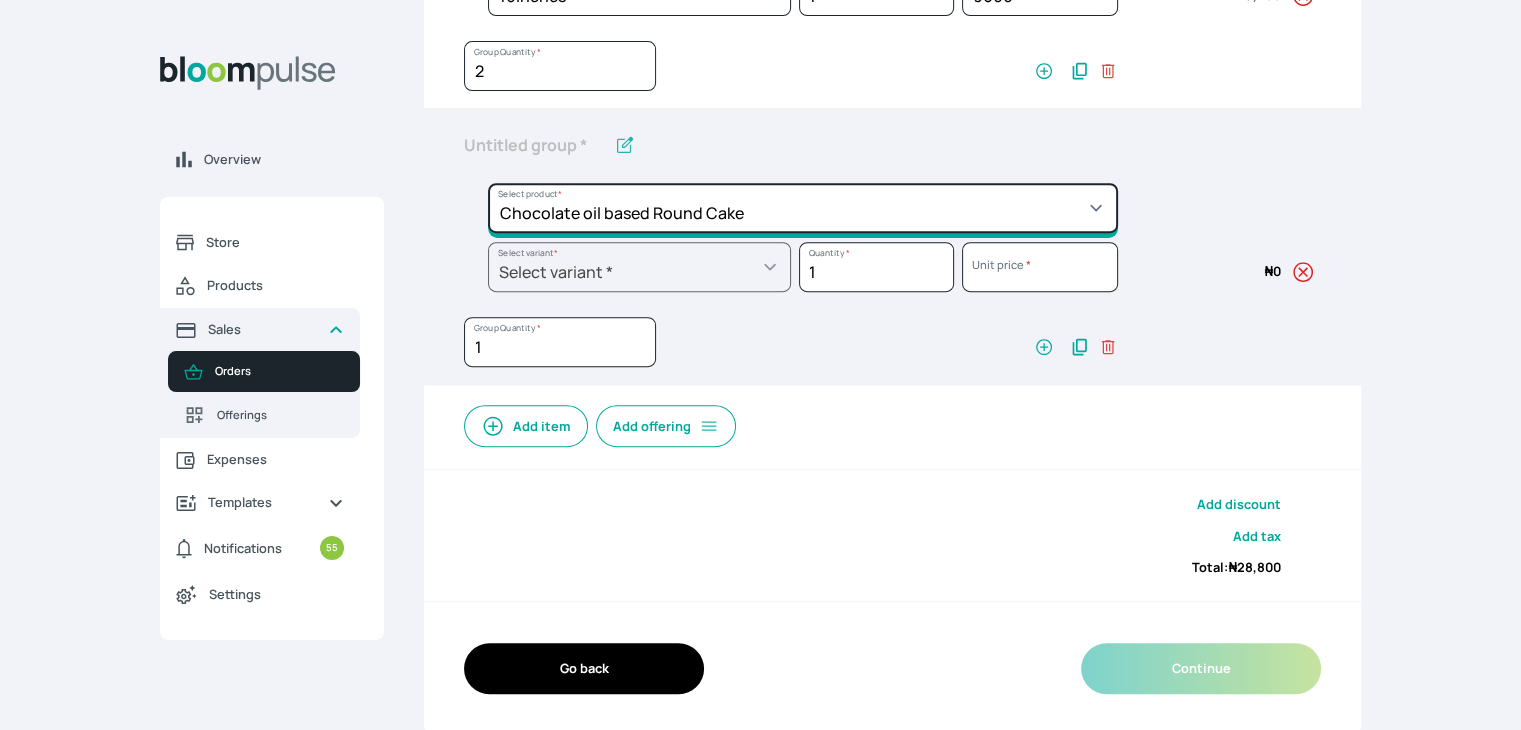 click on "Select product *  Cake Decoration for 8inches High  Chocolate oil based Round Cake  Geneose Sponge square Cake  Pound Square Cake  35cl zobo Mocktail  Banana Bread Batter BBQ Chicken  Bento Cake Budget Friendly Whippedcream Decoration Cake Decoration for 6inches High Cake Decoration for 6inches Low Cake loaf Chocolate Cake Batter Chocolate Ganache Chocolate oil based Batter Chocolate oil based square Cake Chocolate Round Cake Chop Life Package 2 Classic Banana Bread Loaf Coconut Banana Bread Loaf Cookies and Cream oil based Batter Cookies and cream oil based Round Cake Cupcakes Custom Made Whippedcream Decoration Doughnut Batter Fondant 1 Recipe  Fruit Cake Fruit Cake Batter Geneose Sponge Cake Batter Geneose Sponge Round Cake Meat Pie Meat Pie per 1 Mini puff Pound Cake Batter Pound Round Cake  Puff puff Redvelvet Cake Batter Redvelvet oil based Batter Redvelvet oil based Round Cake Redvelvet Round Cake Royal Buttercream  Small chops Stick Meat Sugar Doughnut  Swiss Meringue Buttercream  Valentine Love Box" at bounding box center [803, -344] 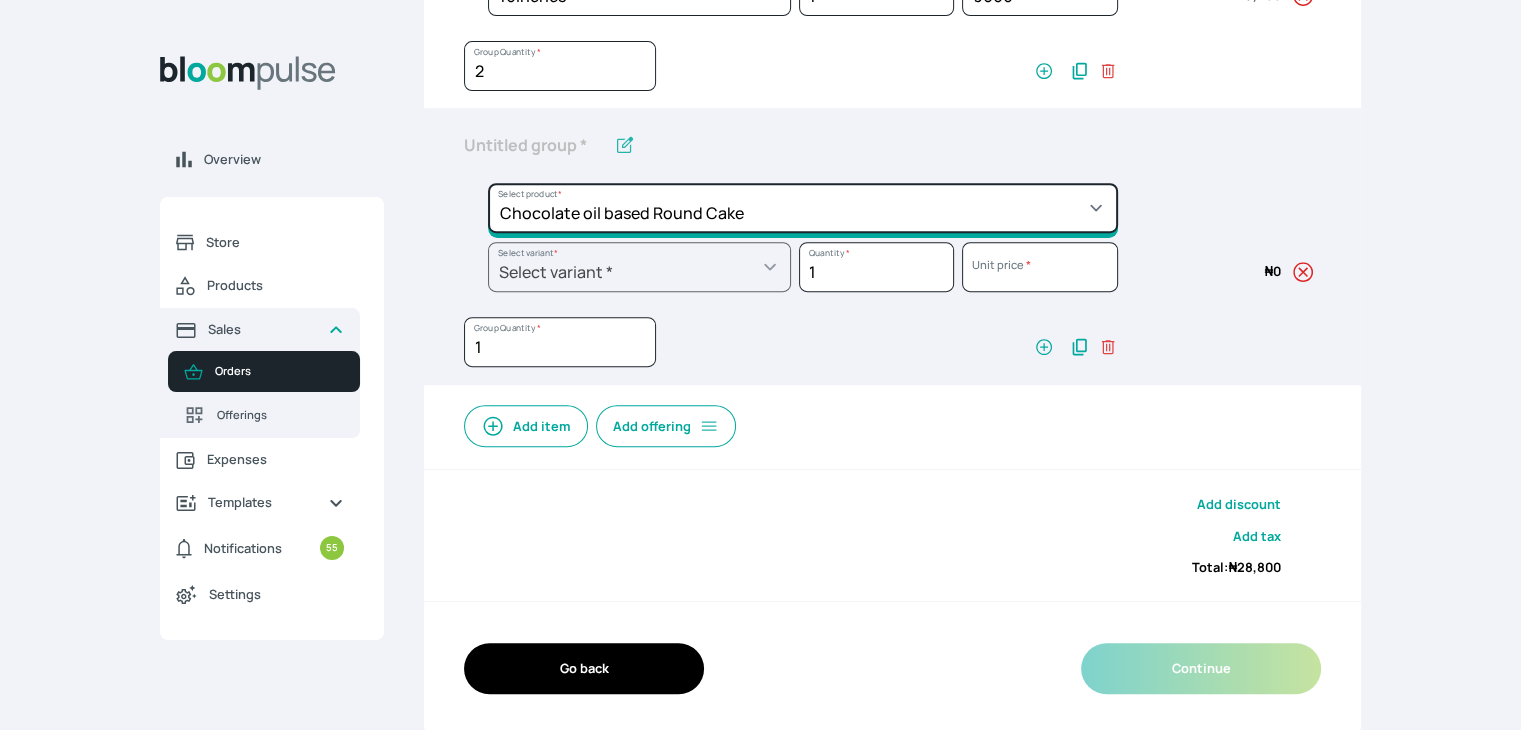 type on "Chocolate oil based Round Cake" 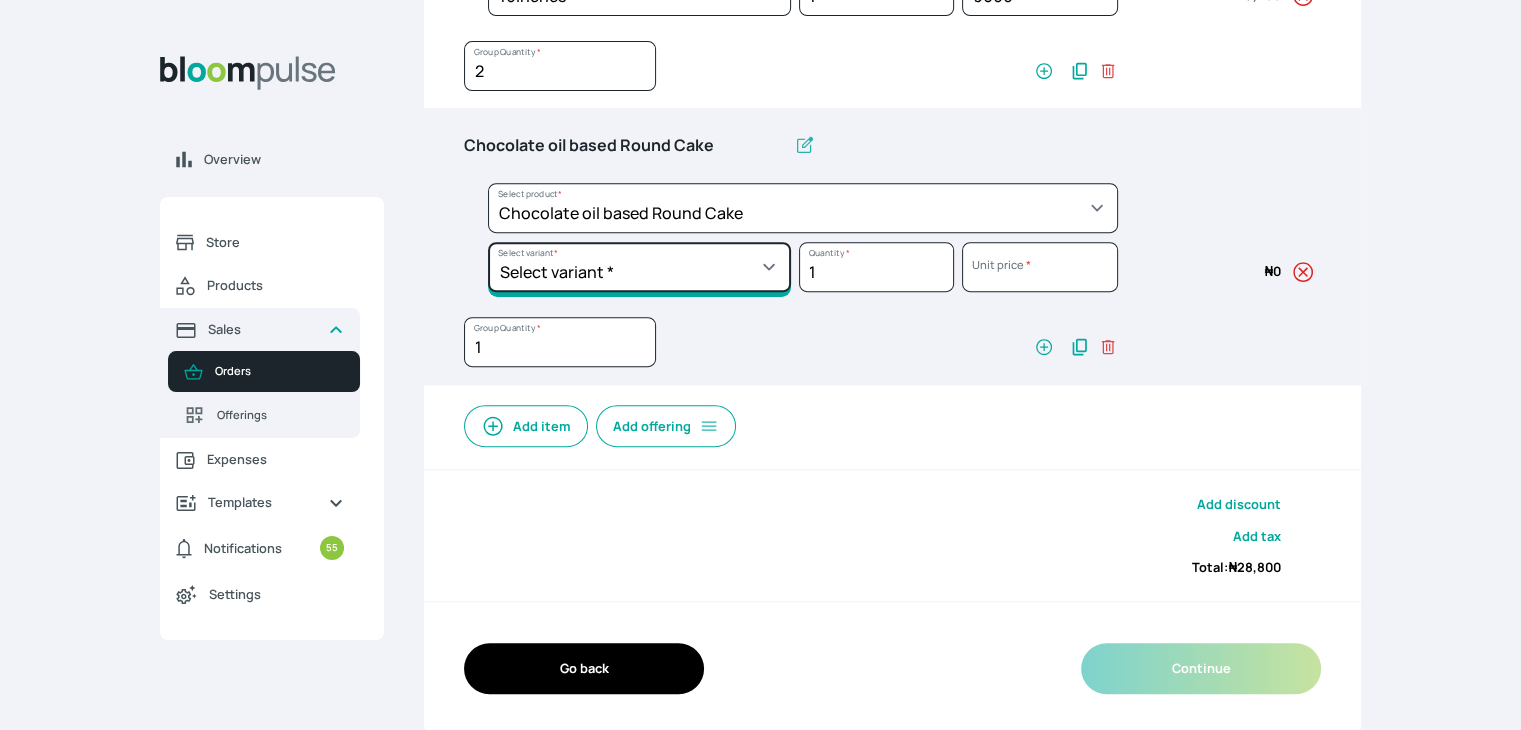 click on "Select variant * 10inches 11inches  12inches 6inches 7inches 8inches  9inches" at bounding box center (639, -285) 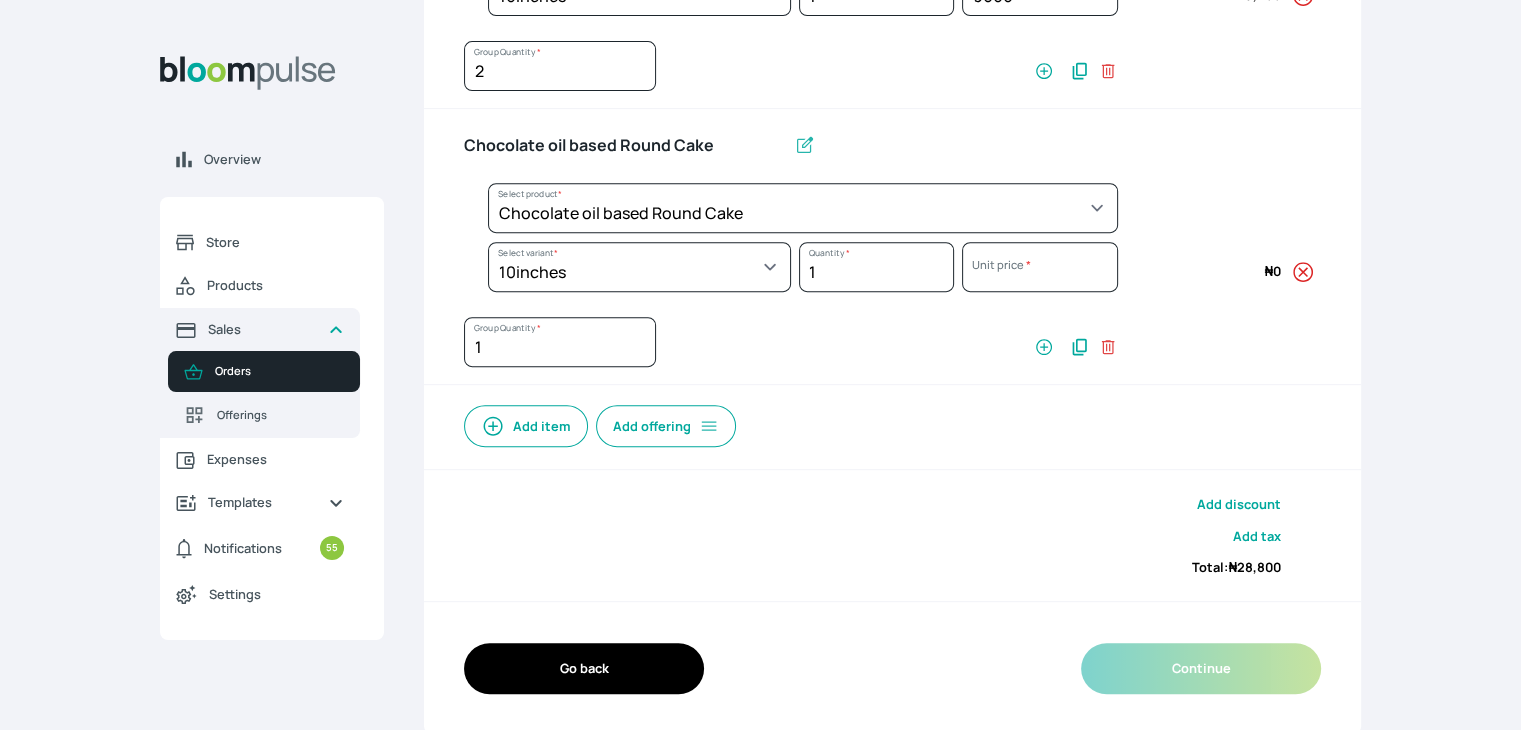 select on "0a3636f1-4902-403d-89c1-f5465b9229a0" 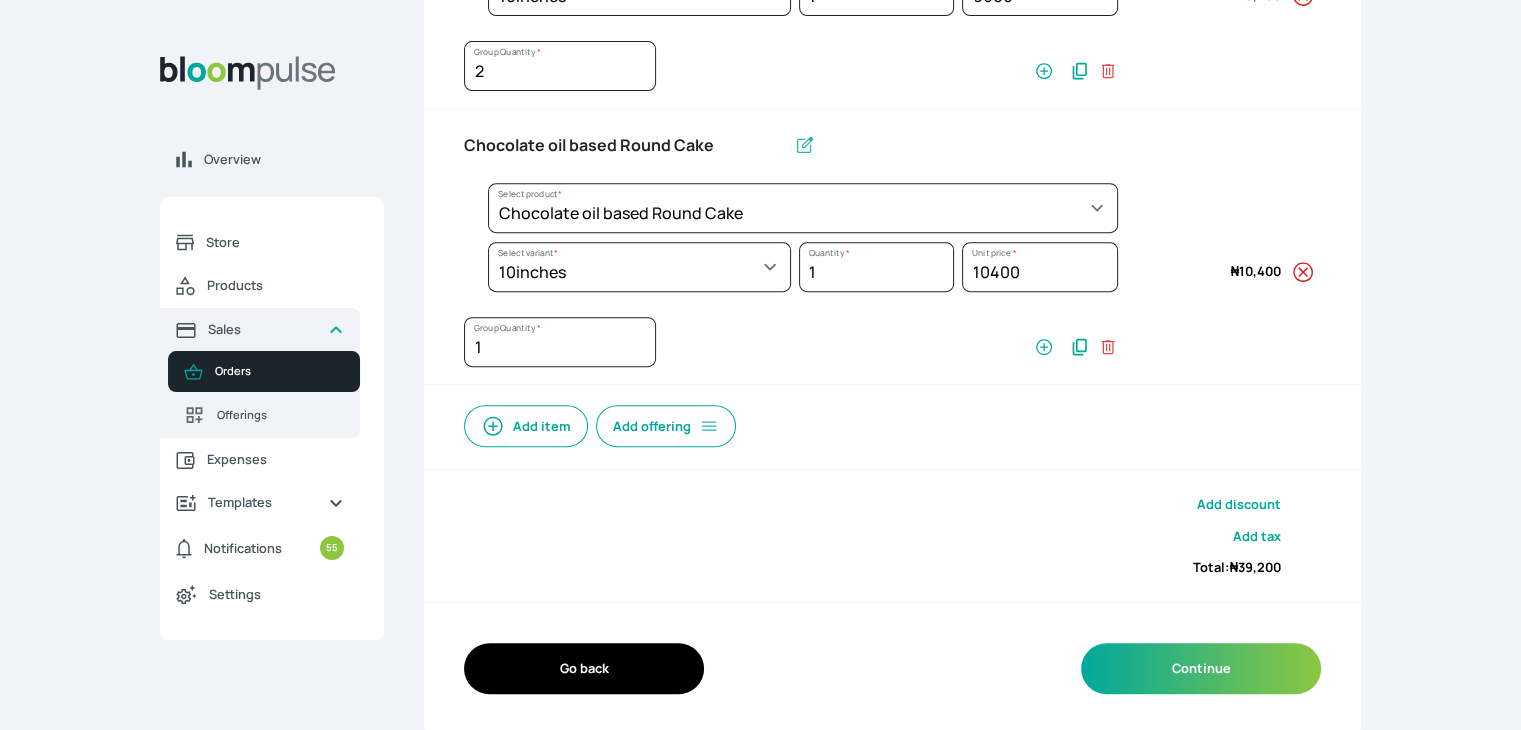 click on "Add item" at bounding box center [526, 426] 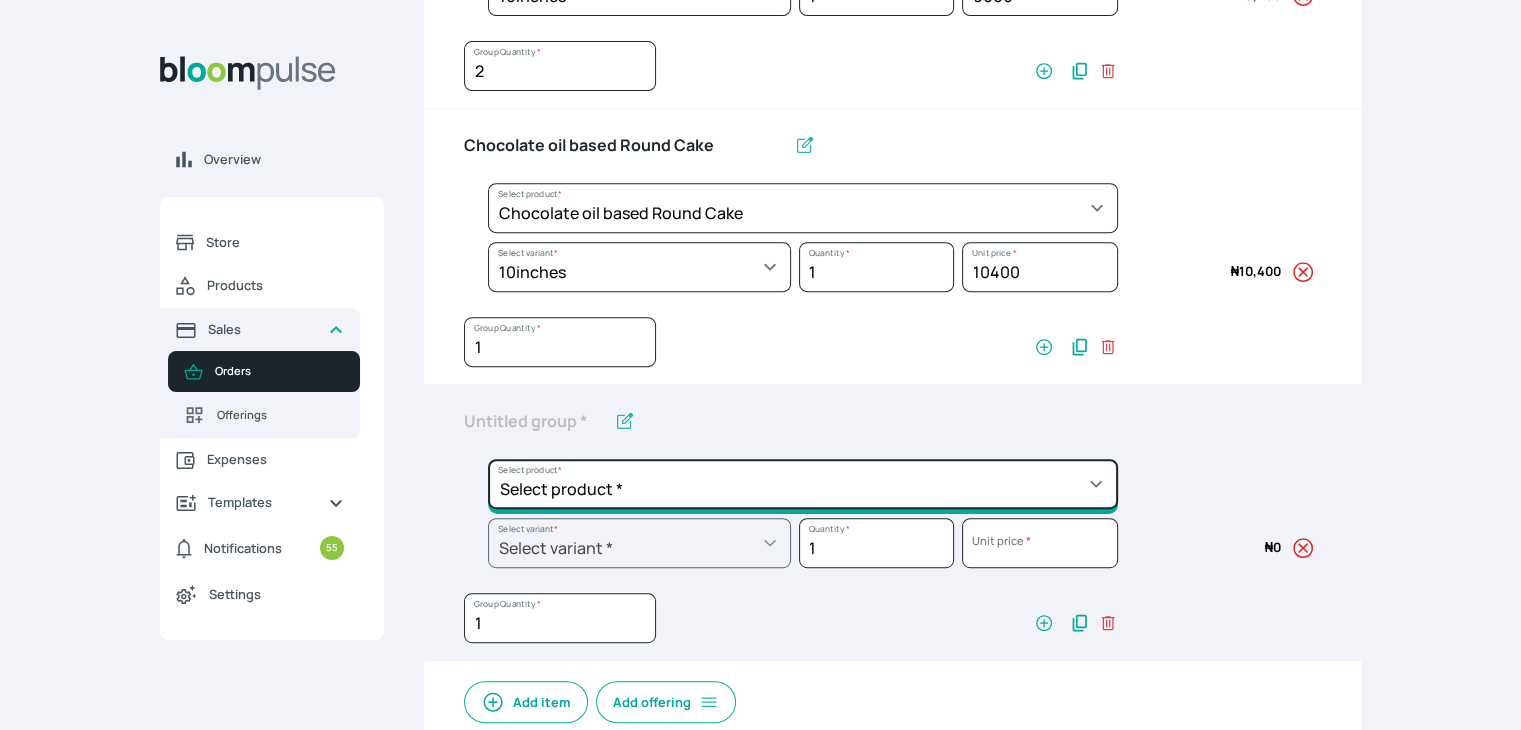 click on "Select product *  Cake Decoration for 8inches High  Chocolate oil based Round Cake  Geneose Sponge square Cake  Pound Square Cake  35cl zobo Mocktail  Banana Bread Batter BBQ Chicken  Bento Cake Budget Friendly Whippedcream Decoration Cake Decoration for 6inches High Cake Decoration for 6inches Low Cake loaf Chocolate Cake Batter Chocolate Ganache Chocolate oil based Batter Chocolate oil based square Cake Chocolate Round Cake Chop Life Package 2 Classic Banana Bread Loaf Coconut Banana Bread Loaf Cookies and Cream oil based Batter Cookies and cream oil based Round Cake Cupcakes Custom Made Whippedcream Decoration Doughnut Batter Fondant 1 Recipe  Fruit Cake Fruit Cake Batter Geneose Sponge Cake Batter Geneose Sponge Round Cake Meat Pie Meat Pie per 1 Mini puff Pound Cake Batter Pound Round Cake  Puff puff Redvelvet Cake Batter Redvelvet oil based Batter Redvelvet oil based Round Cake Redvelvet Round Cake Royal Buttercream  Small chops Stick Meat Sugar Doughnut  Swiss Meringue Buttercream  Valentine Love Box" at bounding box center (803, -344) 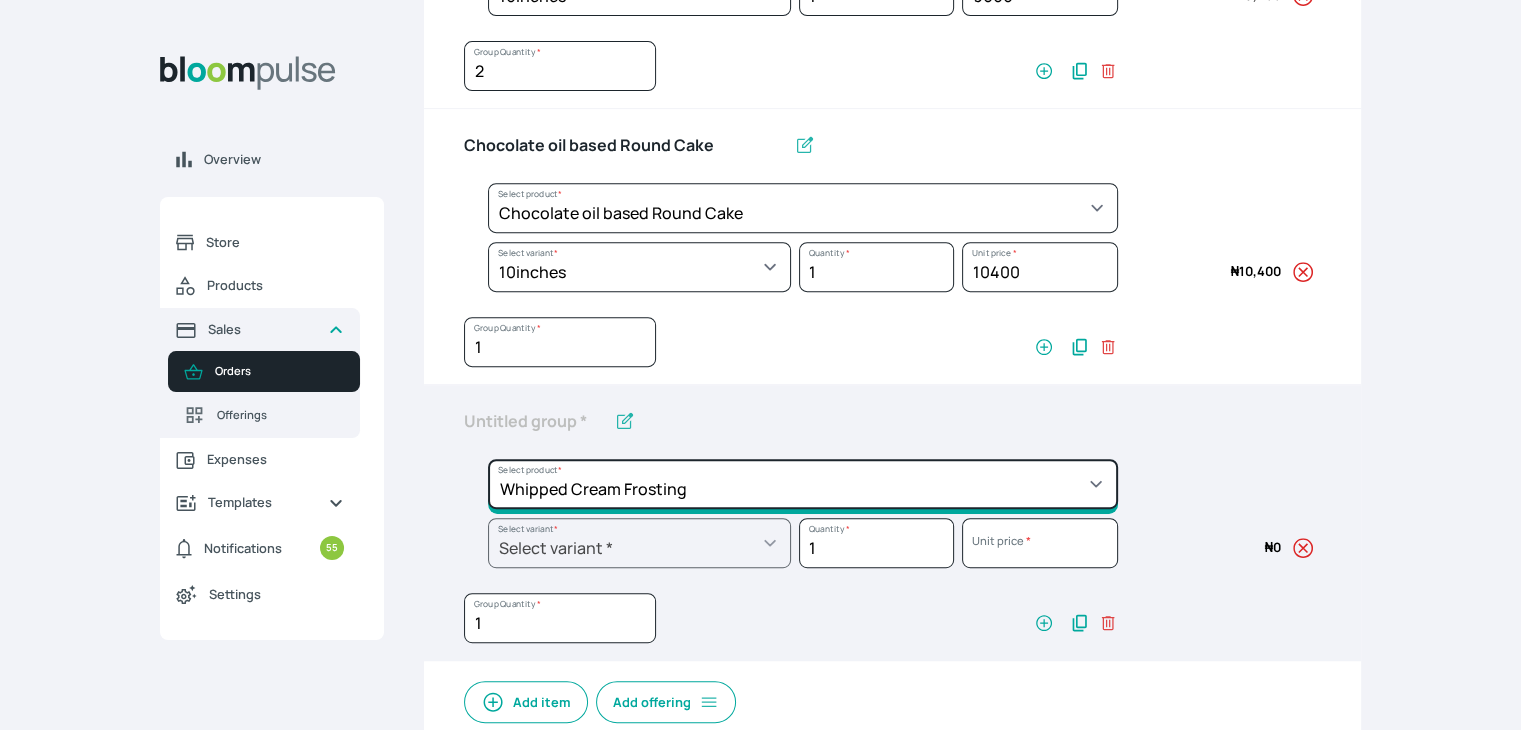 click on "Select product *  Cake Decoration for 8inches High  Chocolate oil based Round Cake  Geneose Sponge square Cake  Pound Square Cake  35cl zobo Mocktail  Banana Bread Batter BBQ Chicken  Bento Cake Budget Friendly Whippedcream Decoration Cake Decoration for 6inches High Cake Decoration for 6inches Low Cake loaf Chocolate Cake Batter Chocolate Ganache Chocolate oil based Batter Chocolate oil based square Cake Chocolate Round Cake Chop Life Package 2 Classic Banana Bread Loaf Coconut Banana Bread Loaf Cookies and Cream oil based Batter Cookies and cream oil based Round Cake Cupcakes Custom Made Whippedcream Decoration Doughnut Batter Fondant 1 Recipe  Fruit Cake Fruit Cake Batter Geneose Sponge Cake Batter Geneose Sponge Round Cake Meat Pie Meat Pie per 1 Mini puff Pound Cake Batter Pound Round Cake  Puff puff Redvelvet Cake Batter Redvelvet oil based Batter Redvelvet oil based Round Cake Redvelvet Round Cake Royal Buttercream  Small chops Stick Meat Sugar Doughnut  Swiss Meringue Buttercream  Valentine Love Box" at bounding box center [803, -344] 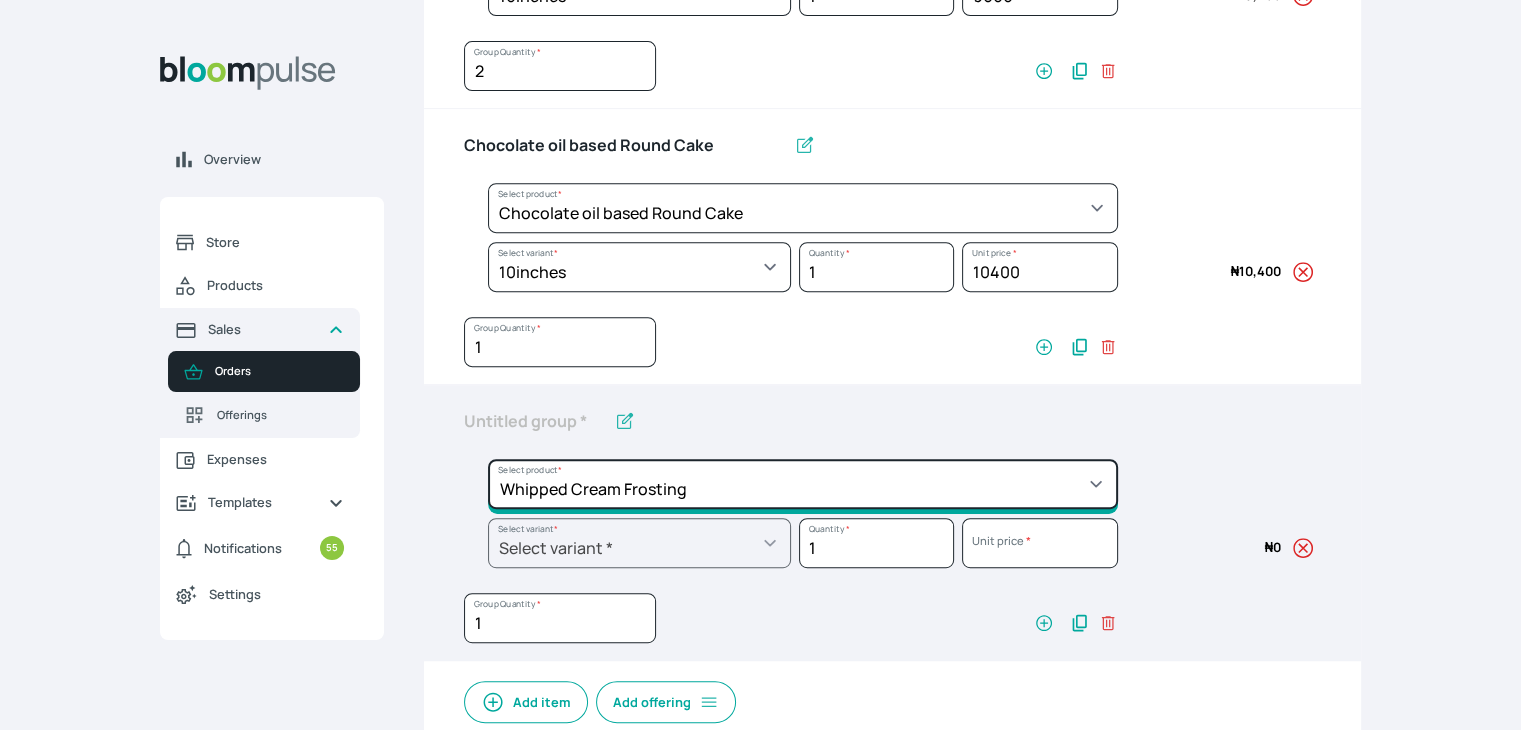 type on "Whipped Cream Frosting" 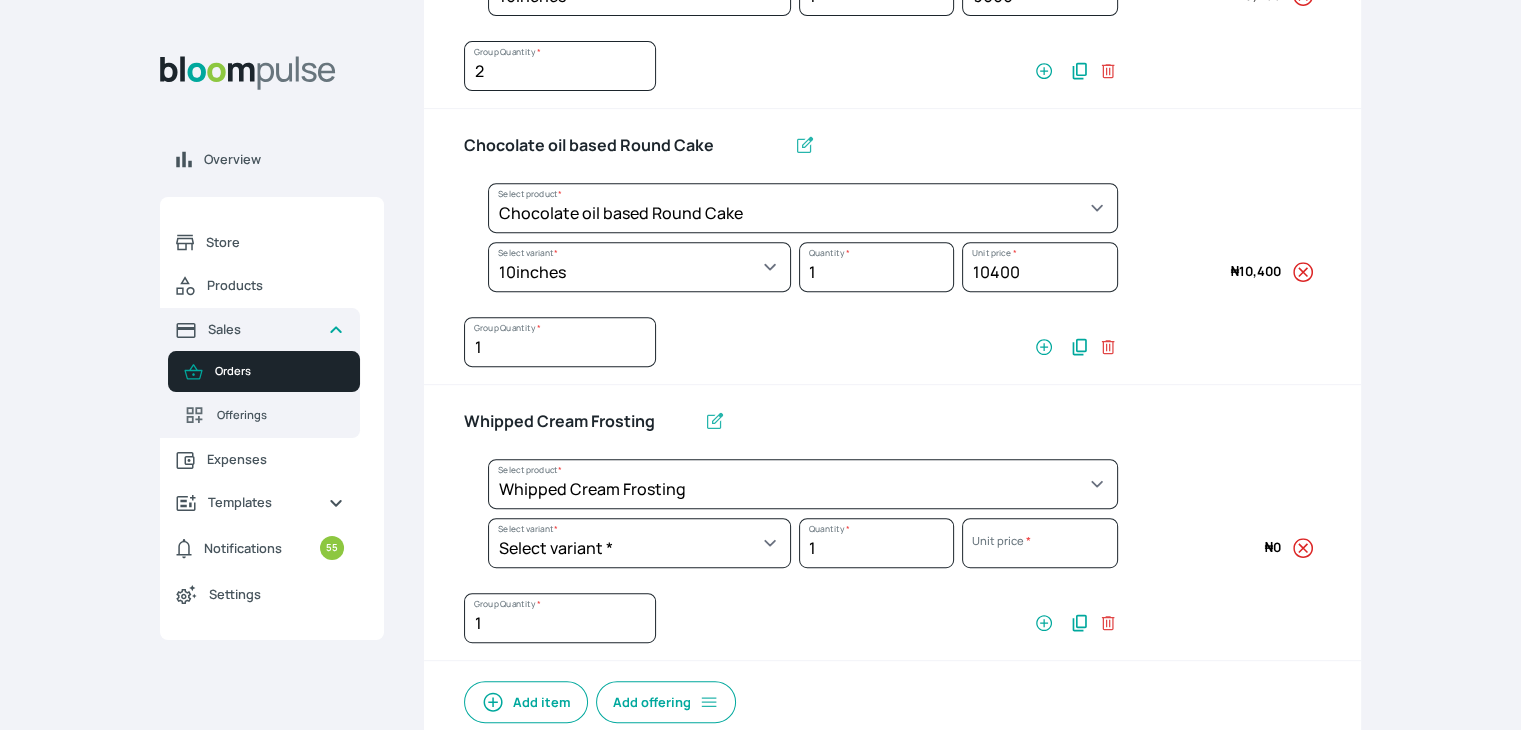click at bounding box center [639, 568] 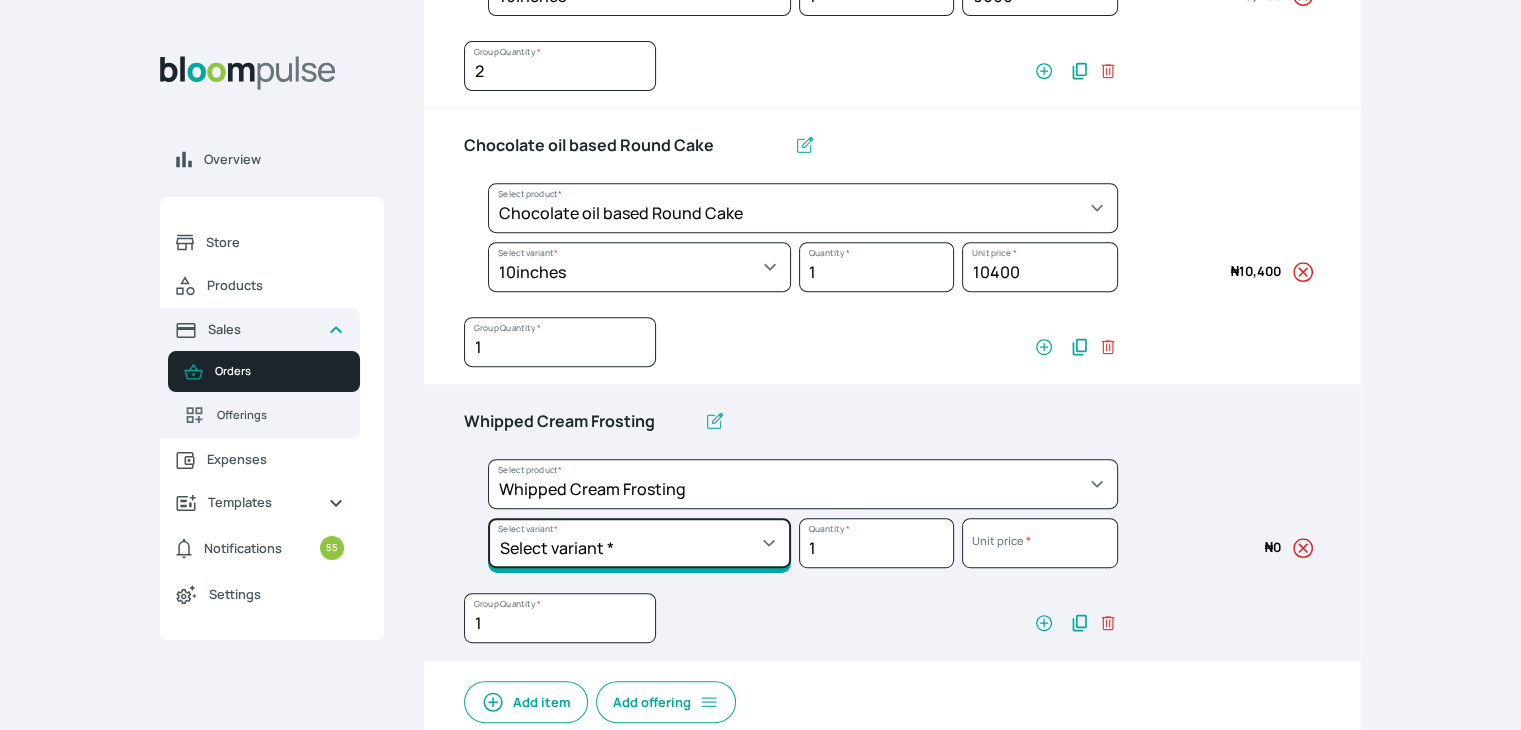 click on "Select variant * 1 cup 2 cups 3 cups 4 cups" at bounding box center [639, -285] 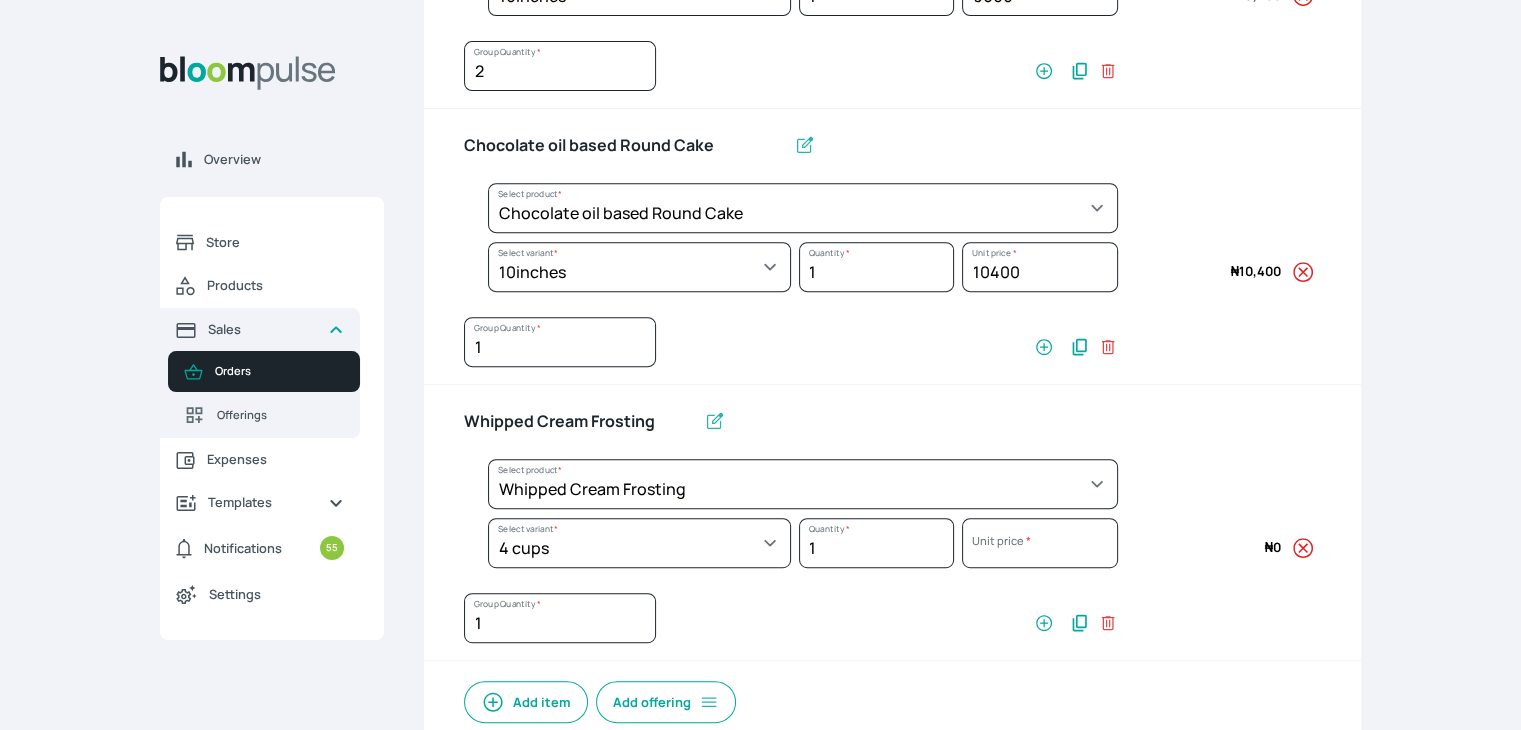 select on "83f82b0c-44eb-4ac8-bd97-27faddcd7e30" 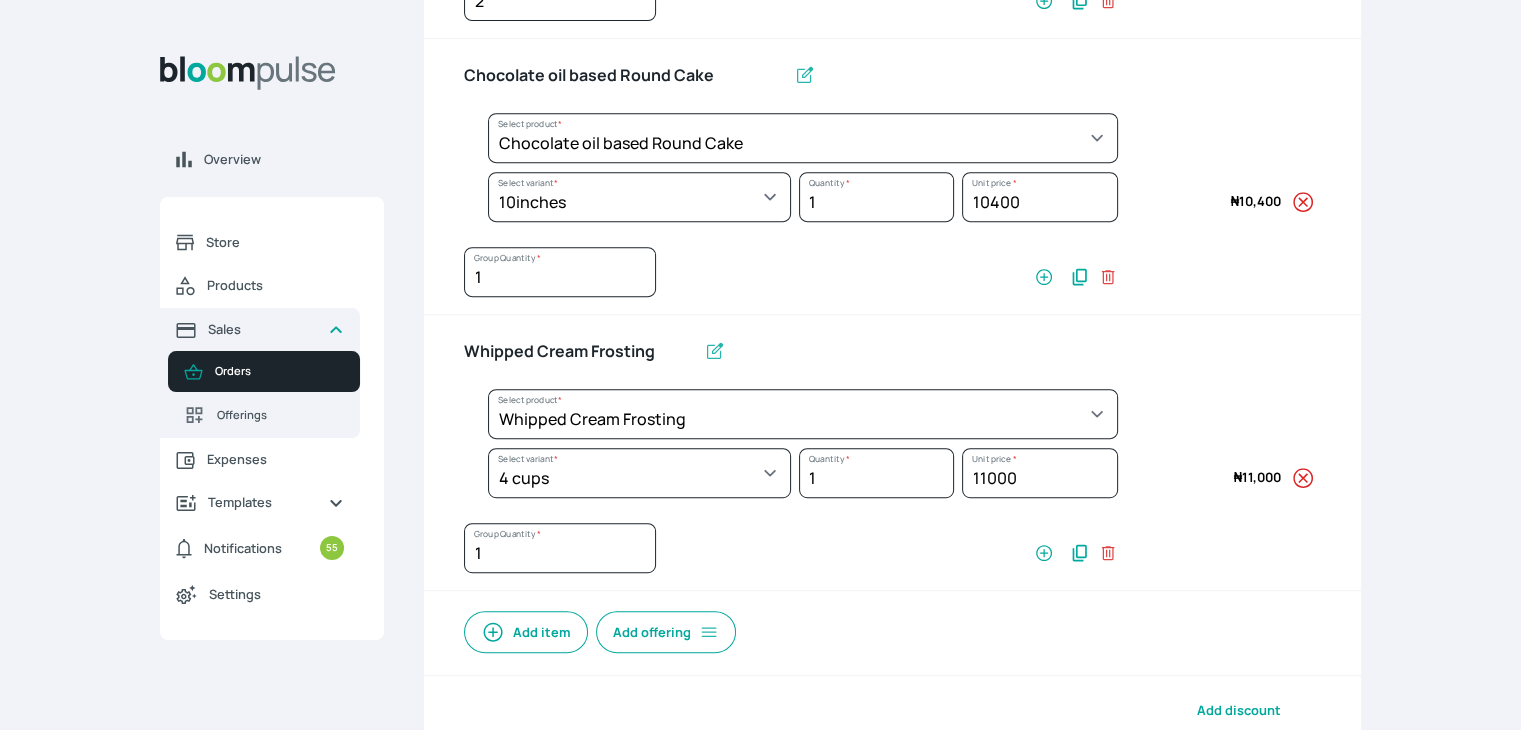 scroll, scrollTop: 992, scrollLeft: 0, axis: vertical 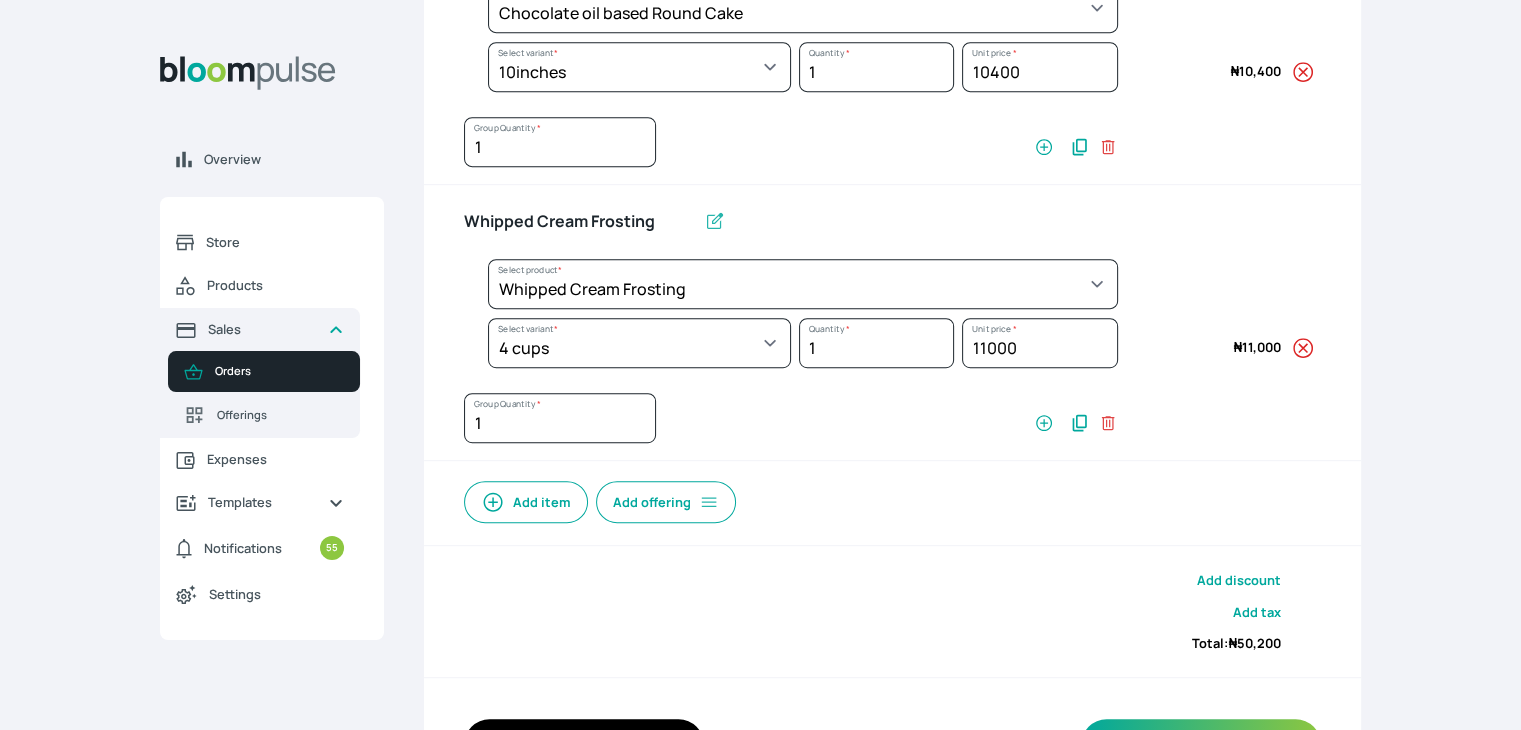 click on "Add item" at bounding box center [526, 502] 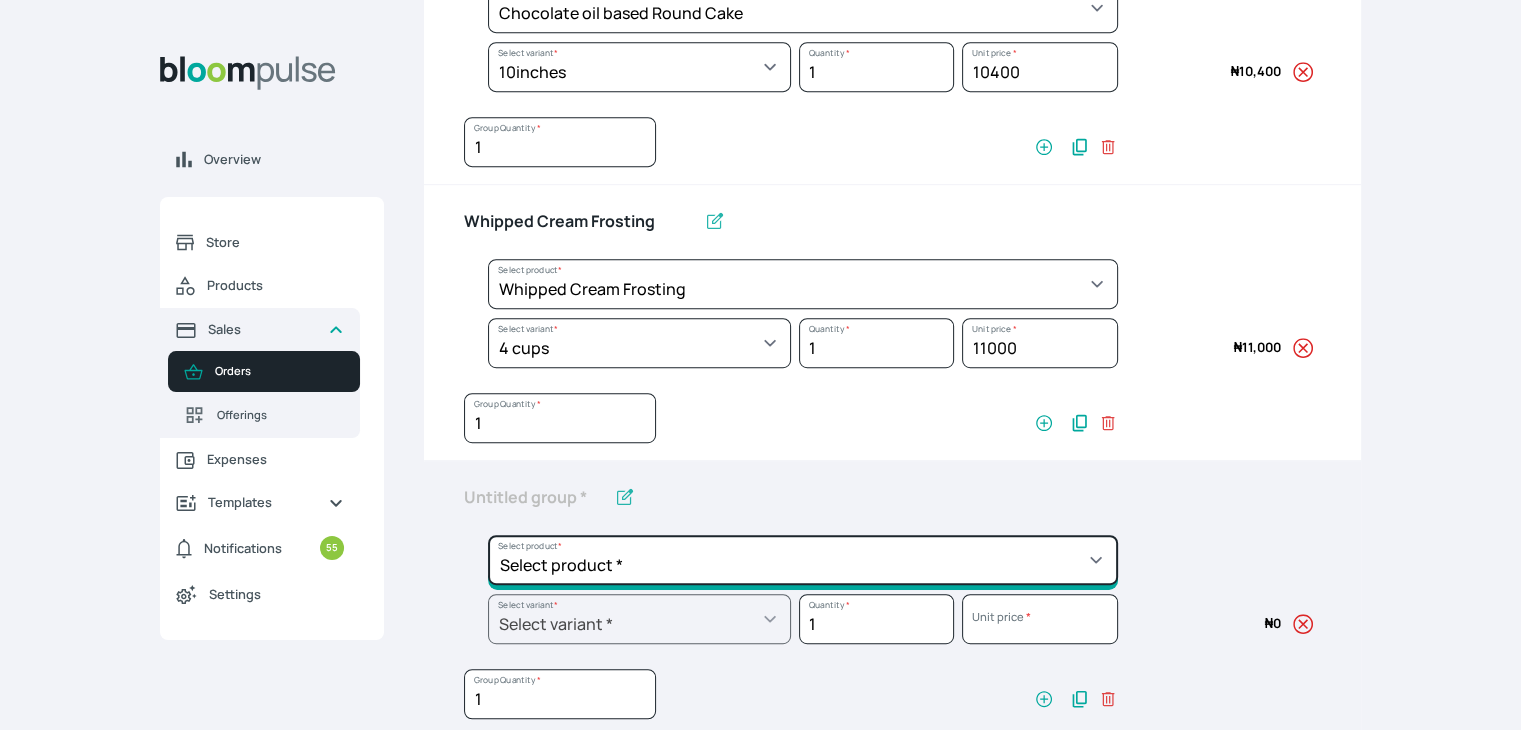 click on "Select product *  Cake Decoration for 8inches High  Chocolate oil based Round Cake  Geneose Sponge square Cake  Pound Square Cake  35cl zobo Mocktail  Banana Bread Batter BBQ Chicken  Bento Cake Budget Friendly Whippedcream Decoration Cake Decoration for 6inches High Cake Decoration for 6inches Low Cake loaf Chocolate Cake Batter Chocolate Ganache Chocolate oil based Batter Chocolate oil based square Cake Chocolate Round Cake Chop Life Package 2 Classic Banana Bread Loaf Coconut Banana Bread Loaf Cookies and Cream oil based Batter Cookies and cream oil based Round Cake Cupcakes Custom Made Whippedcream Decoration Doughnut Batter Fondant 1 Recipe  Fruit Cake Fruit Cake Batter Geneose Sponge Cake Batter Geneose Sponge Round Cake Meat Pie Meat Pie per 1 Mini puff Pound Cake Batter Pound Round Cake  Puff puff Redvelvet Cake Batter Redvelvet oil based Batter Redvelvet oil based Round Cake Redvelvet Round Cake Royal Buttercream  Small chops Stick Meat Sugar Doughnut  Swiss Meringue Buttercream  Valentine Love Box" at bounding box center (803, -544) 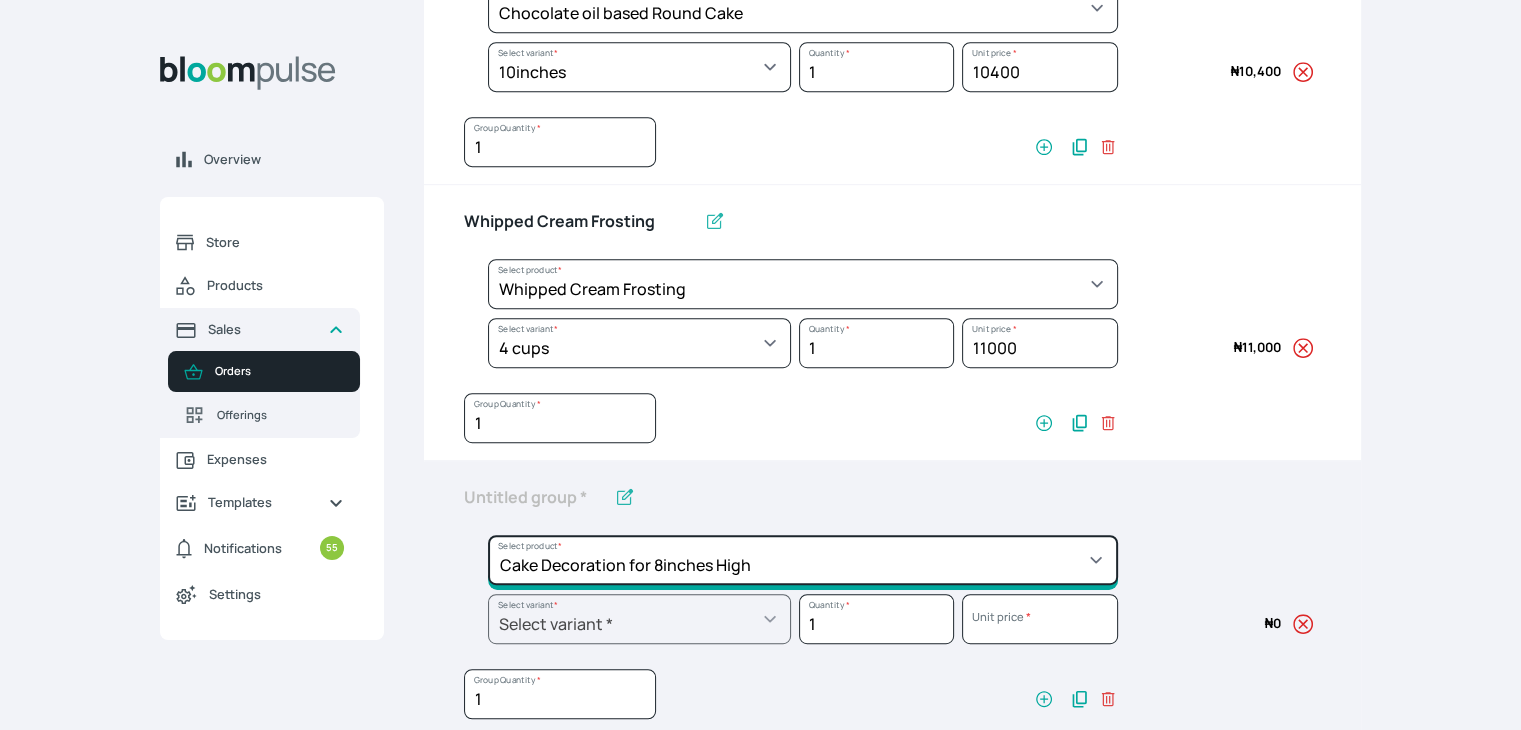 click on "Select product *  Cake Decoration for 8inches High  Chocolate oil based Round Cake  Geneose Sponge square Cake  Pound Square Cake  35cl zobo Mocktail  Banana Bread Batter BBQ Chicken  Bento Cake Budget Friendly Whippedcream Decoration Cake Decoration for 6inches High Cake Decoration for 6inches Low Cake loaf Chocolate Cake Batter Chocolate Ganache Chocolate oil based Batter Chocolate oil based square Cake Chocolate Round Cake Chop Life Package 2 Classic Banana Bread Loaf Coconut Banana Bread Loaf Cookies and Cream oil based Batter Cookies and cream oil based Round Cake Cupcakes Custom Made Whippedcream Decoration Doughnut Batter Fondant 1 Recipe  Fruit Cake Fruit Cake Batter Geneose Sponge Cake Batter Geneose Sponge Round Cake Meat Pie Meat Pie per 1 Mini puff Pound Cake Batter Pound Round Cake  Puff puff Redvelvet Cake Batter Redvelvet oil based Batter Redvelvet oil based Round Cake Redvelvet Round Cake Royal Buttercream  Small chops Stick Meat Sugar Doughnut  Swiss Meringue Buttercream  Valentine Love Box" at bounding box center (803, -544) 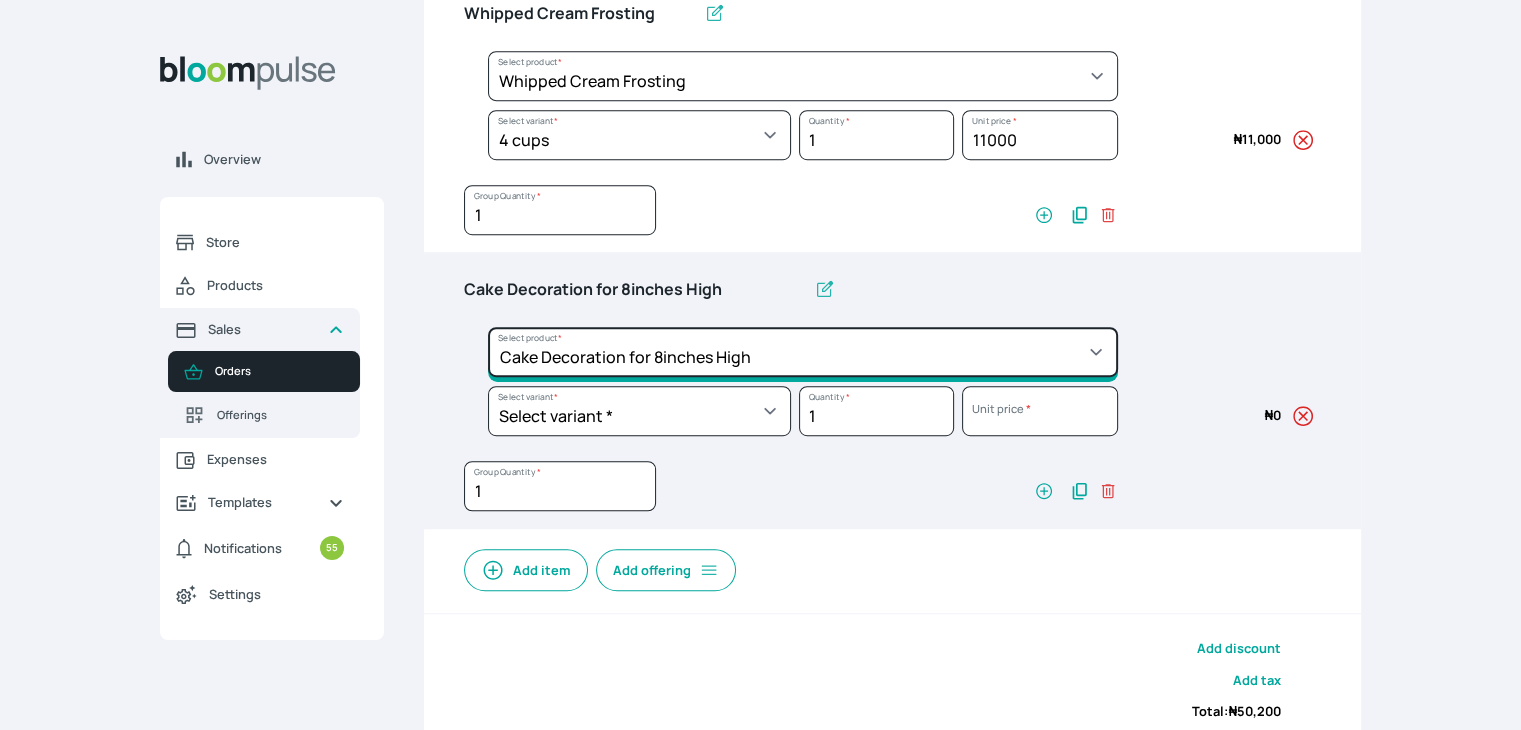 scroll, scrollTop: 1292, scrollLeft: 0, axis: vertical 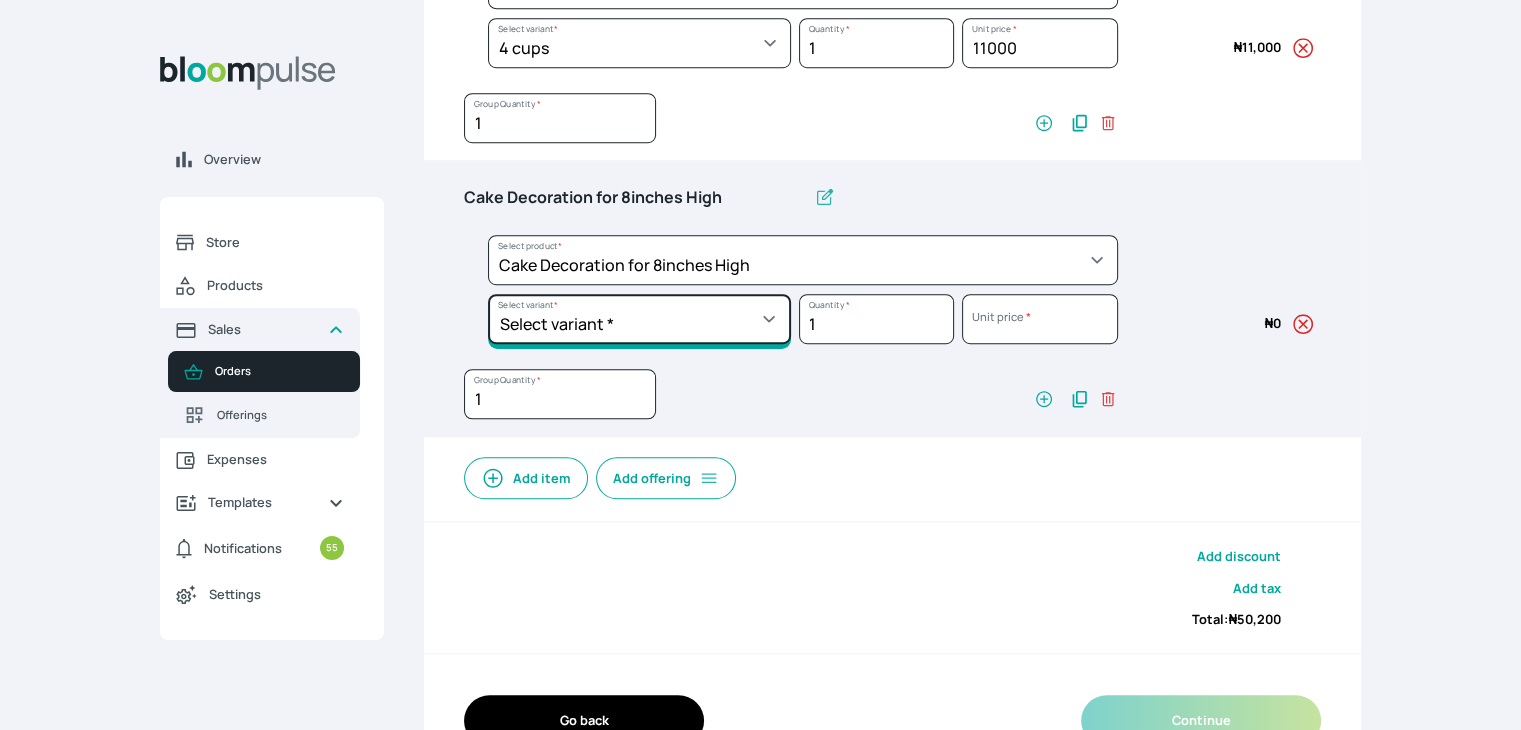 click on "Select variant * Basic Complex Regular" at bounding box center (639, -785) 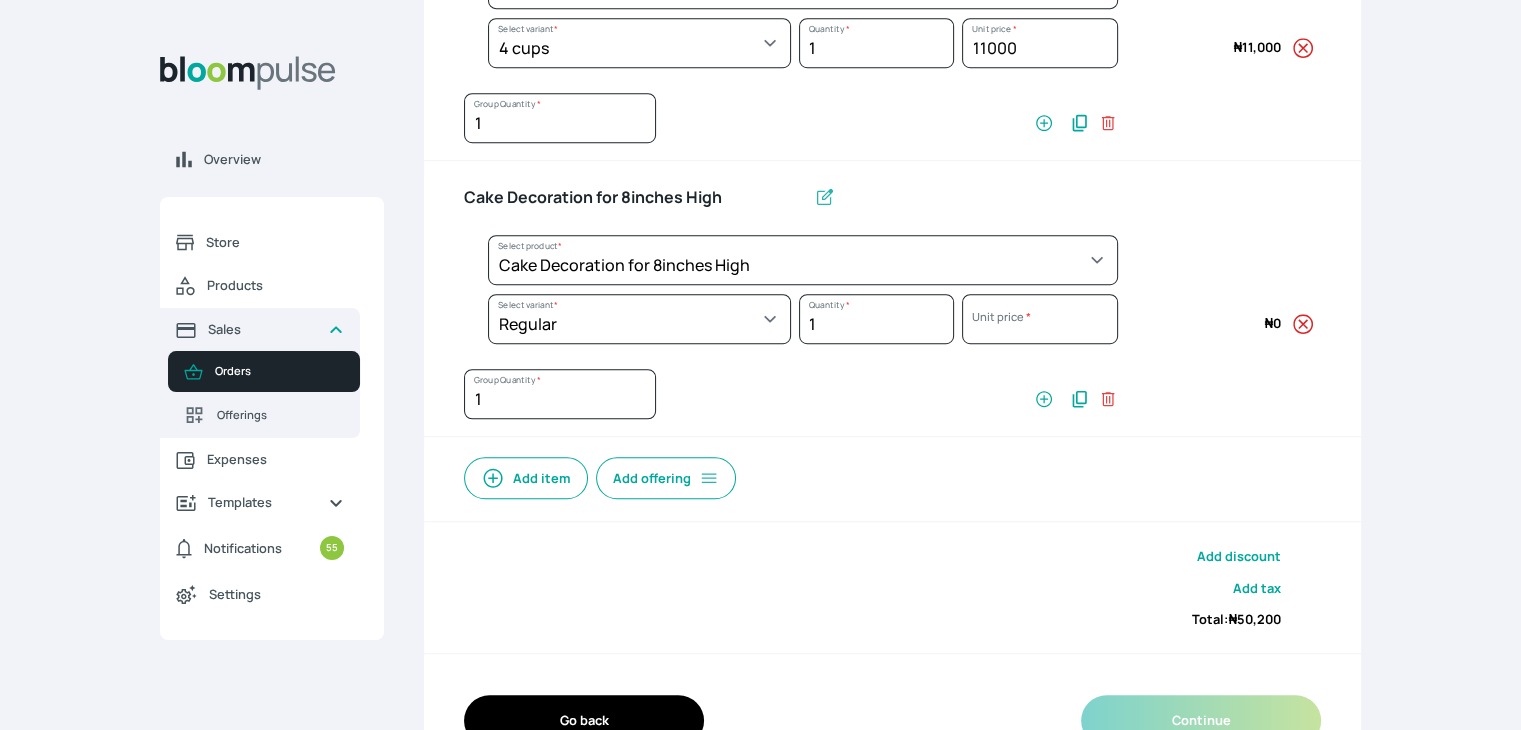 select on "023b730d-bc46-477e-b7f7-d3522e7f455b" 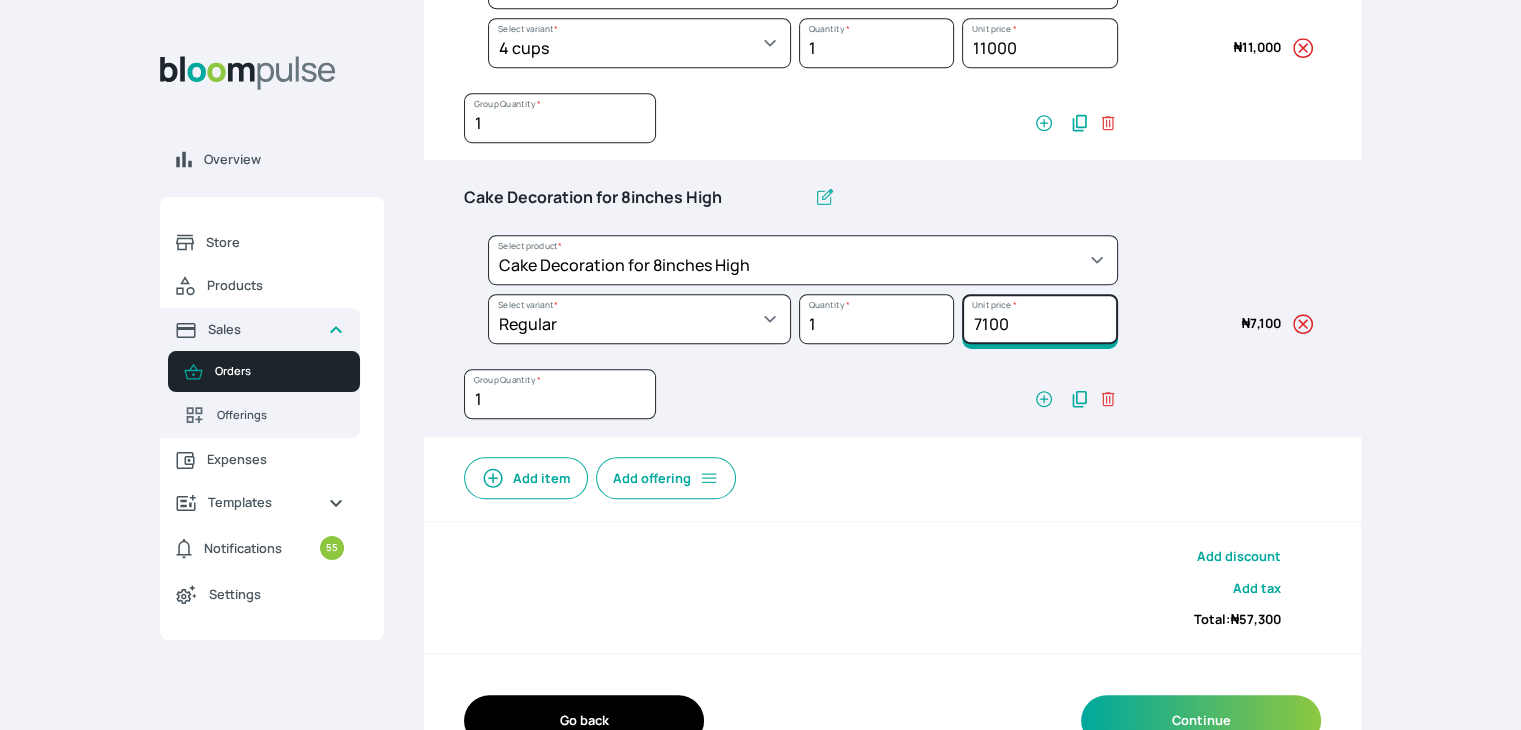 drag, startPoint x: 1018, startPoint y: 320, endPoint x: 962, endPoint y: 313, distance: 56.435802 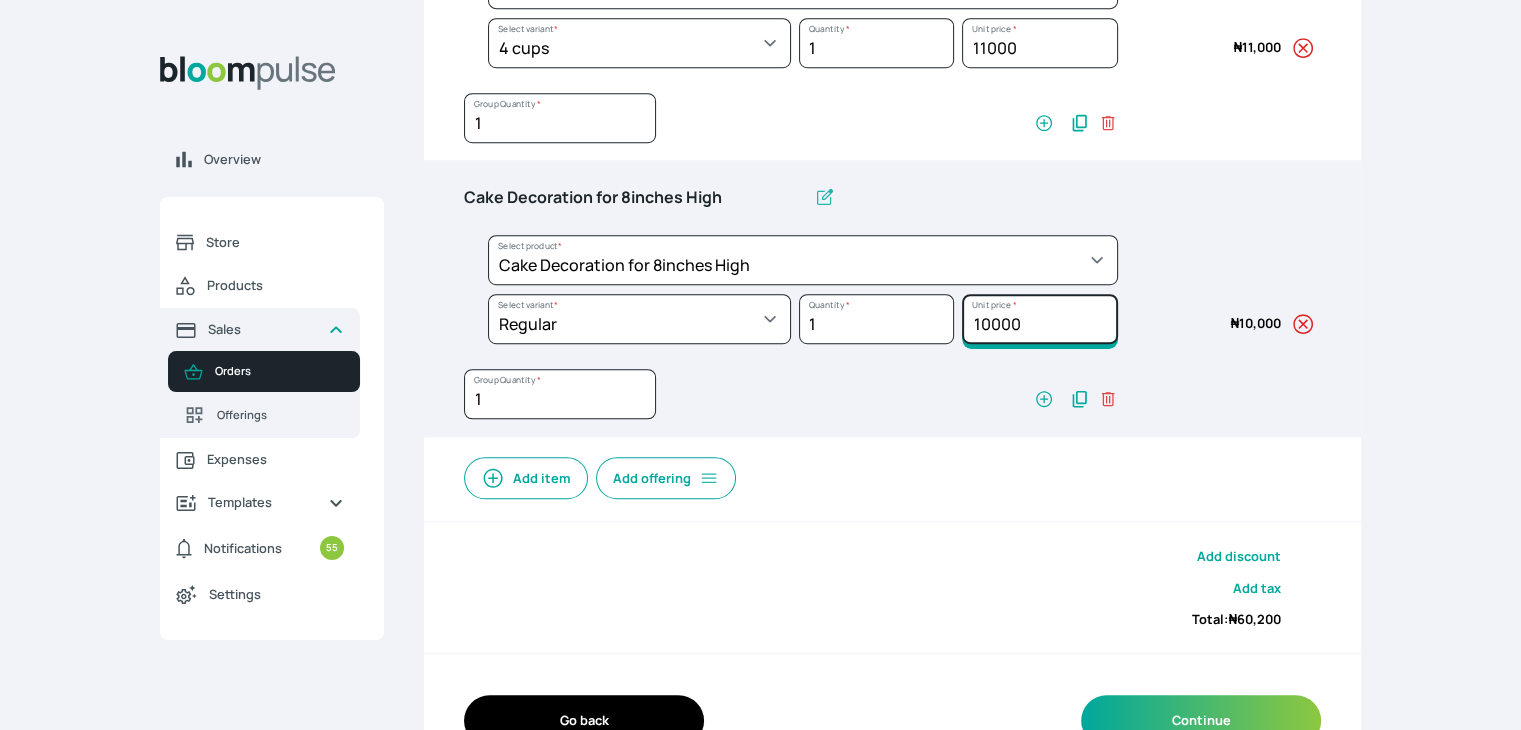 click on "10000" at bounding box center (1039, -785) 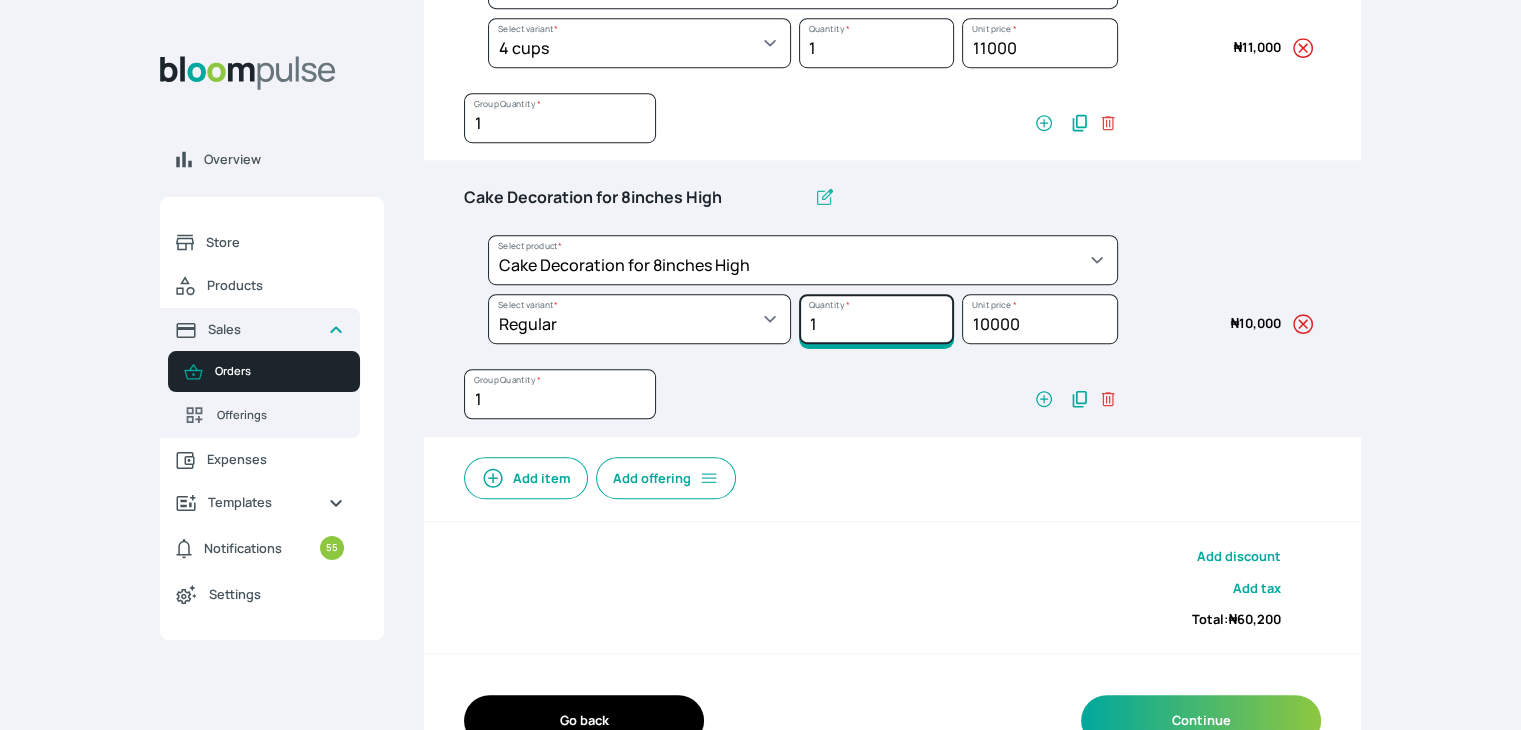 click on "1" at bounding box center (876, -785) 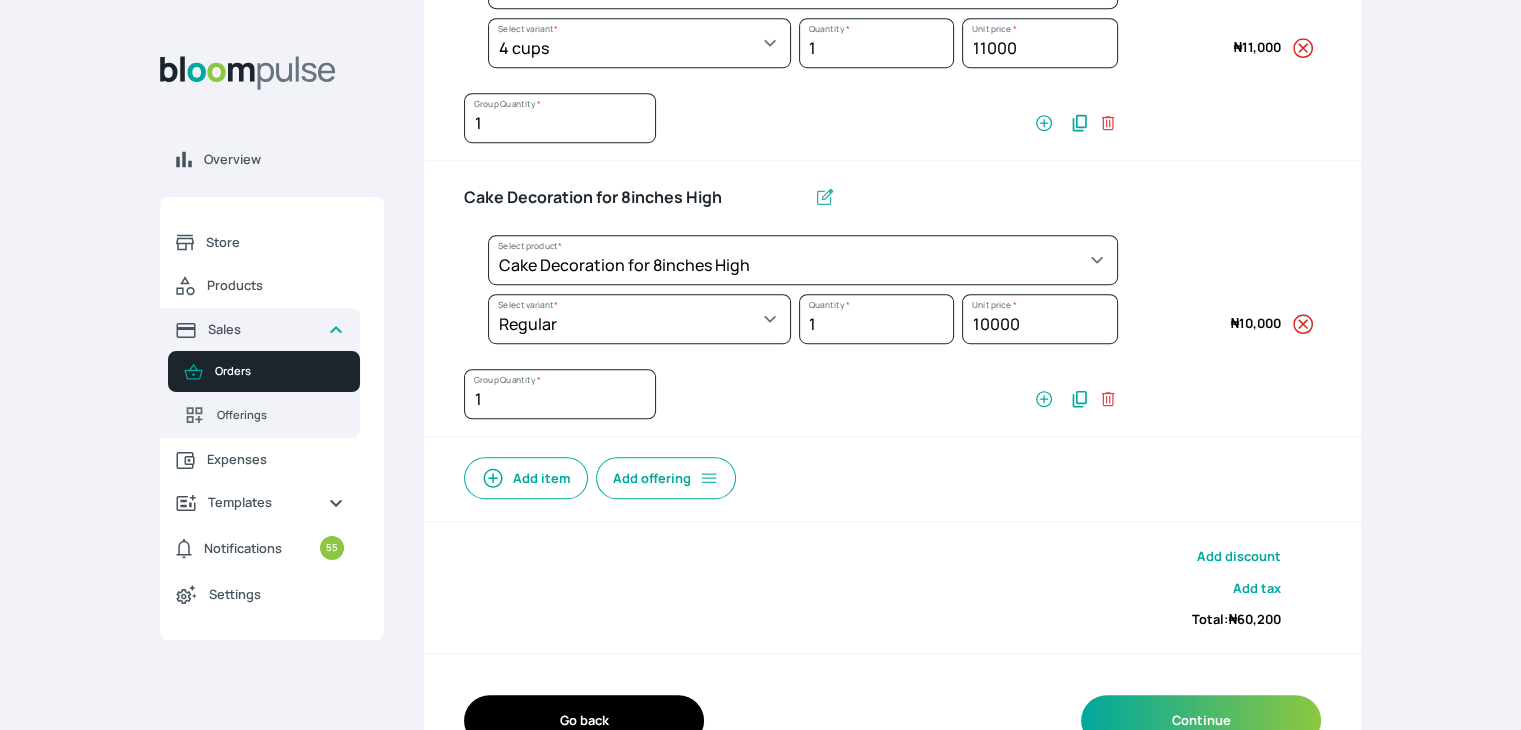 click on "1 Quantity    *" at bounding box center (872, 323) 